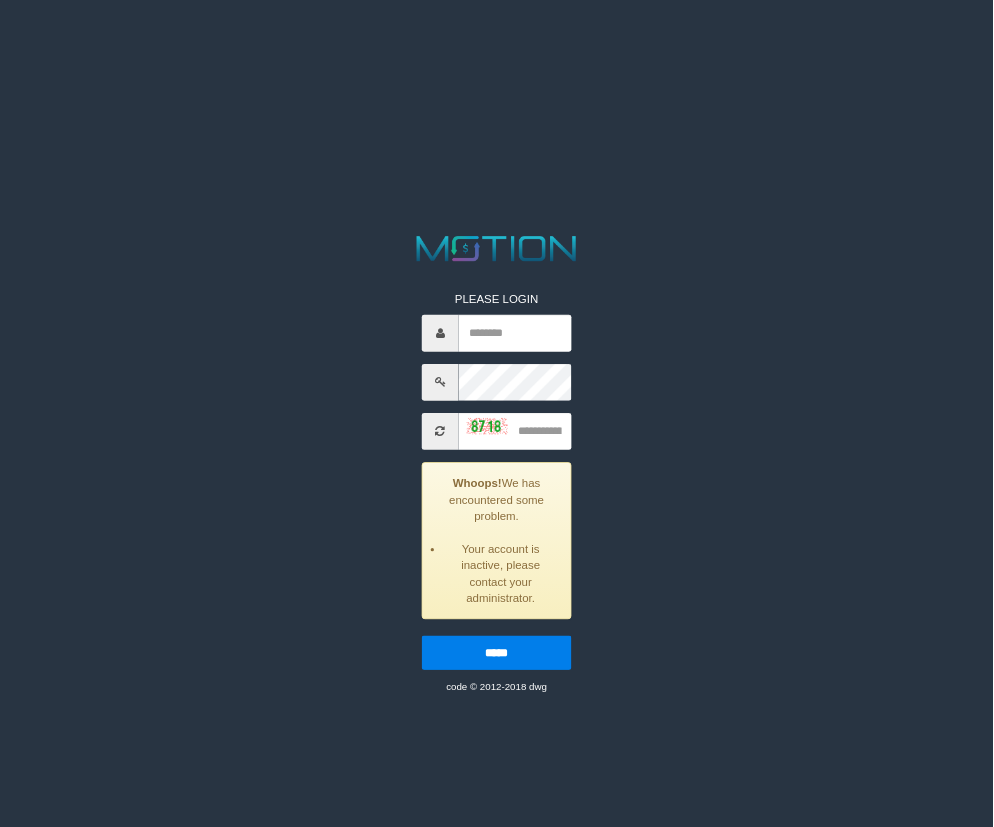 scroll, scrollTop: 0, scrollLeft: 0, axis: both 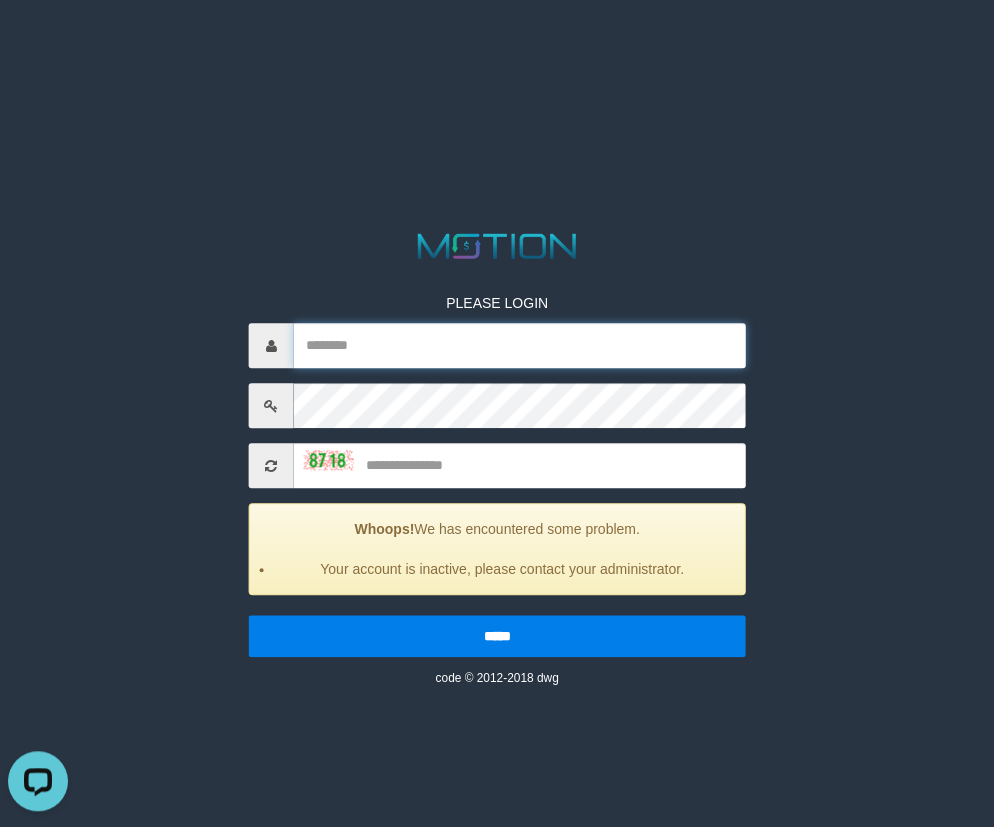 click at bounding box center (520, 345) 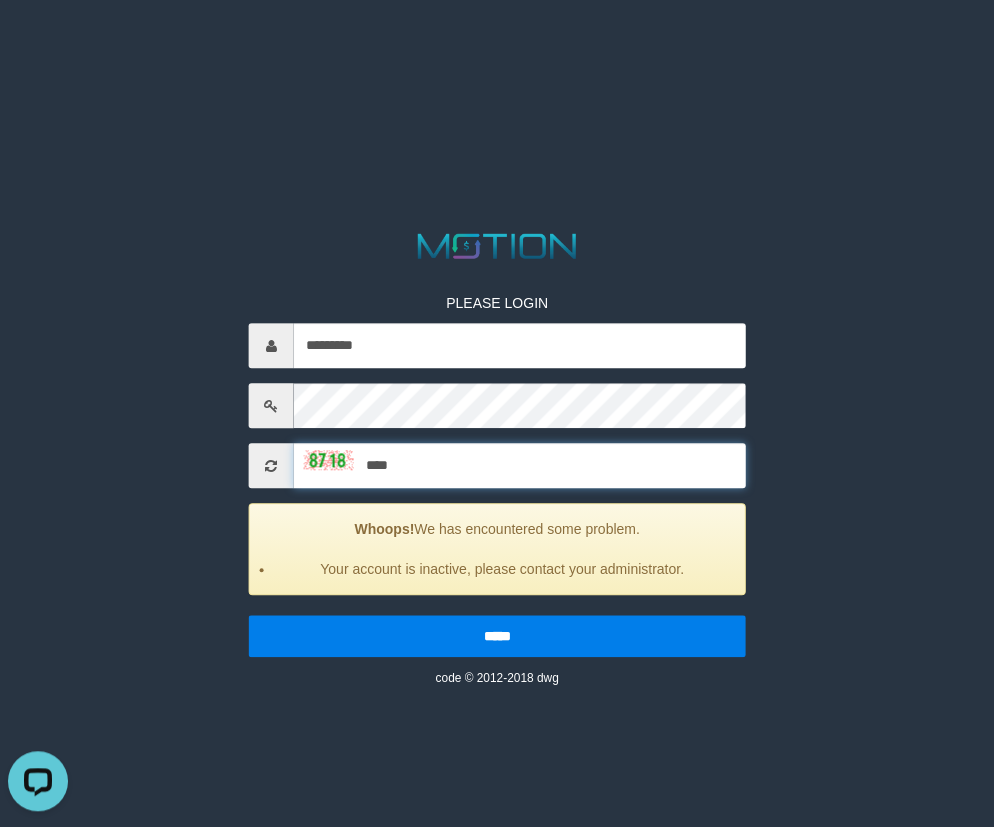type on "****" 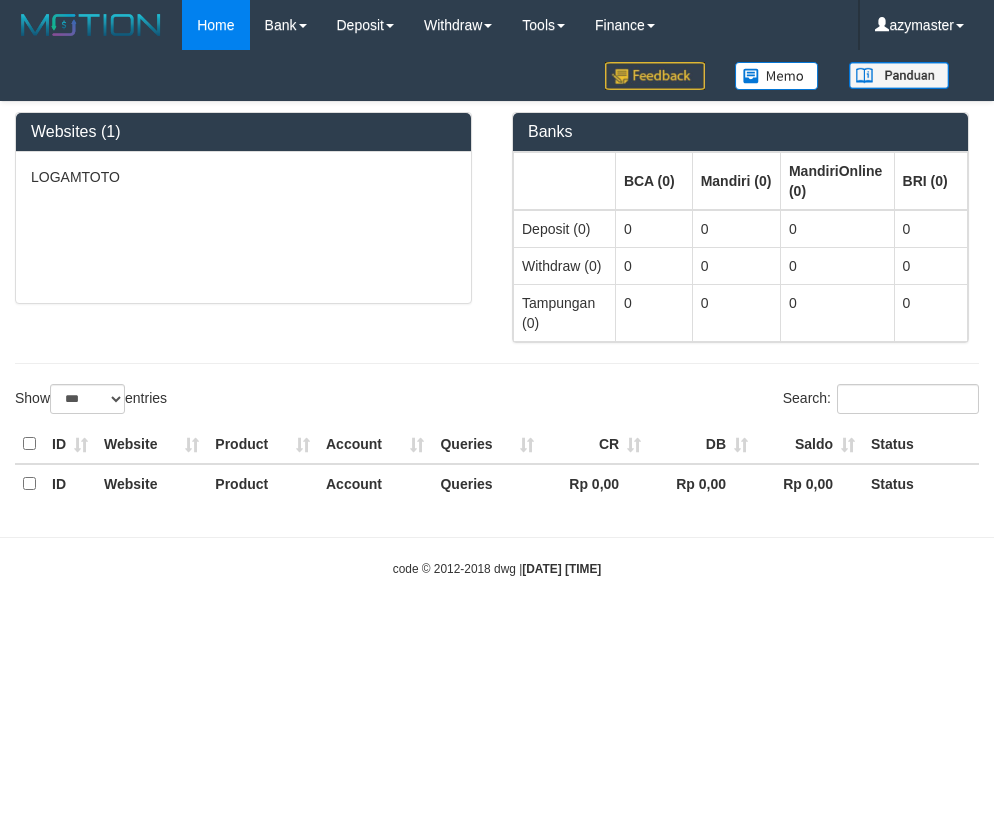 select on "***" 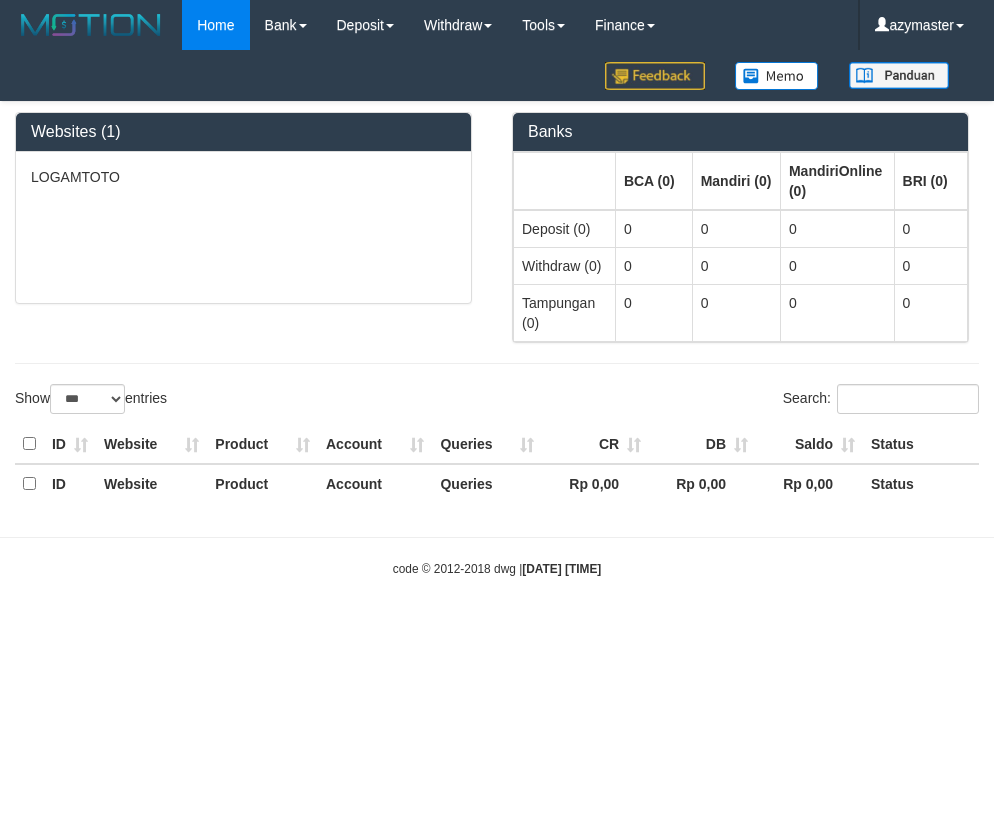 scroll, scrollTop: 0, scrollLeft: 0, axis: both 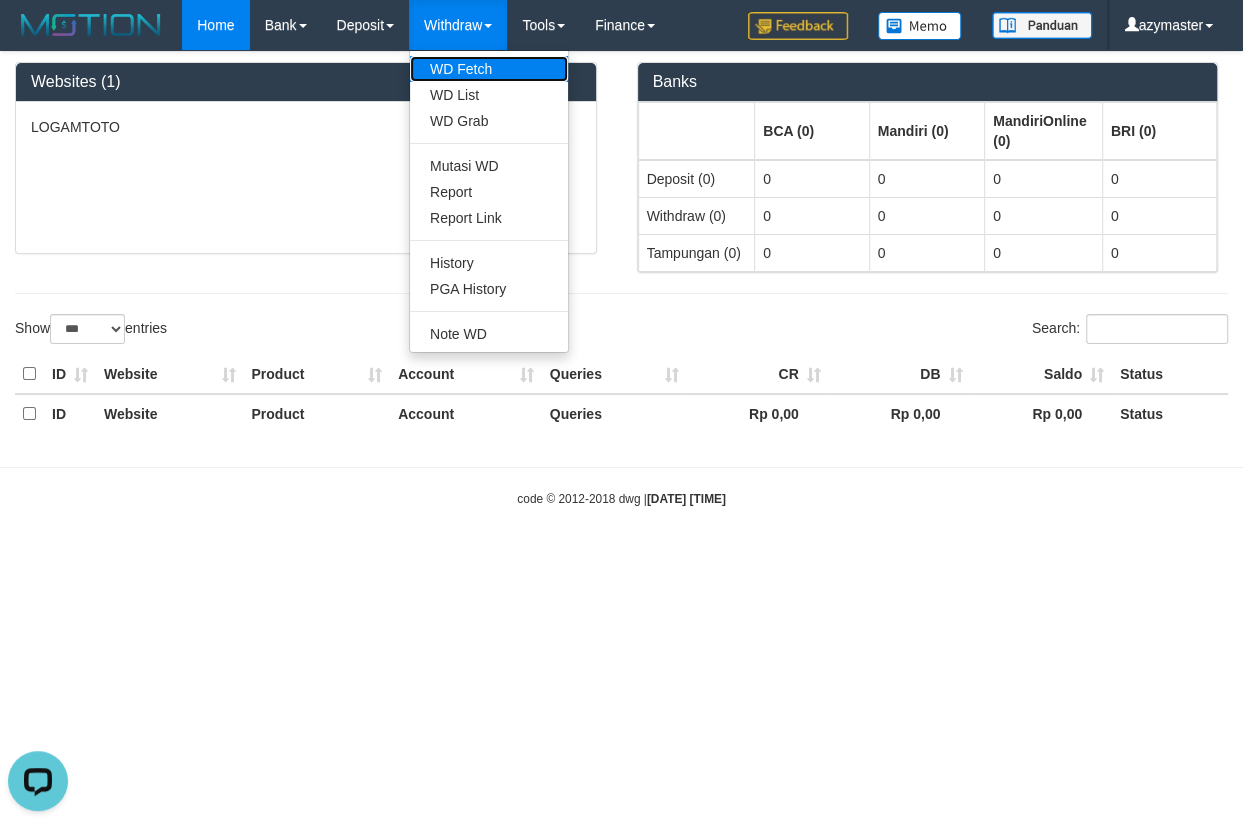 click on "WD Fetch" at bounding box center [489, 69] 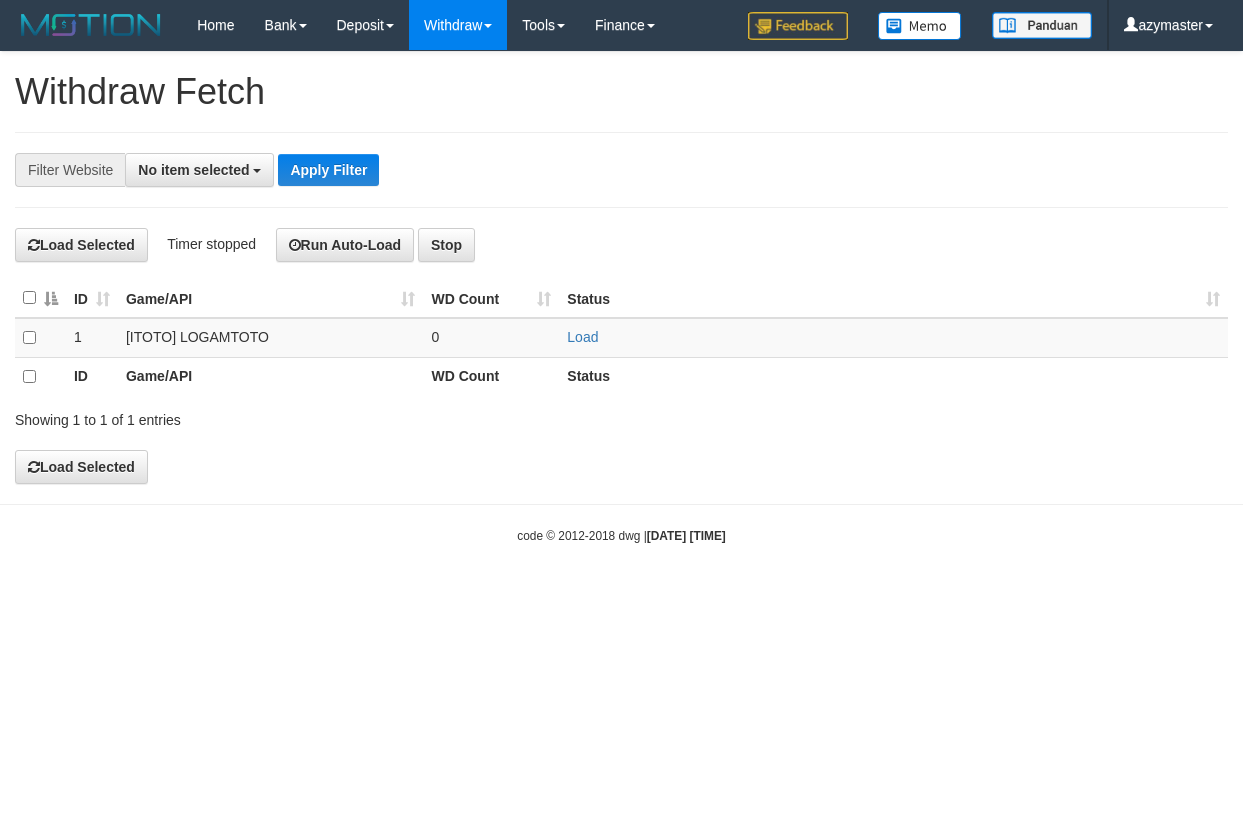 scroll, scrollTop: 0, scrollLeft: 0, axis: both 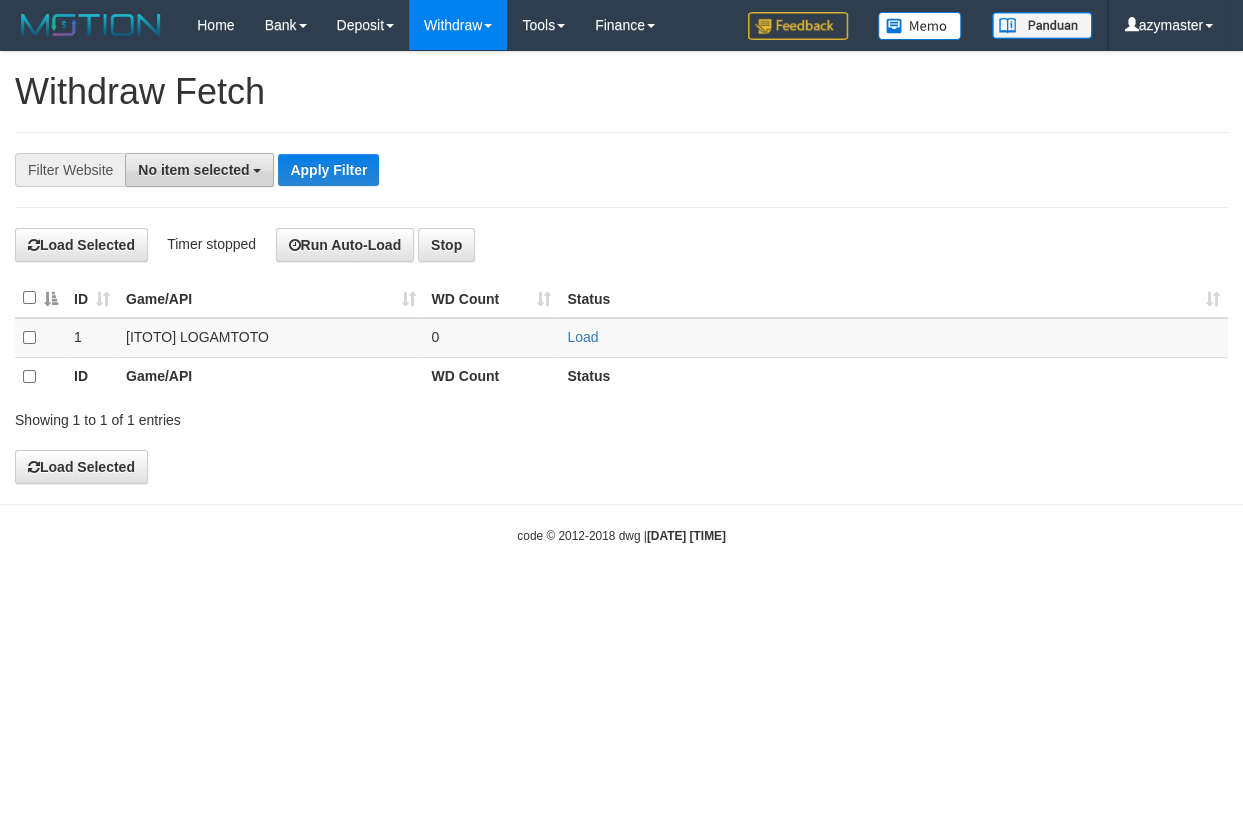 click on "No item selected" at bounding box center (193, 170) 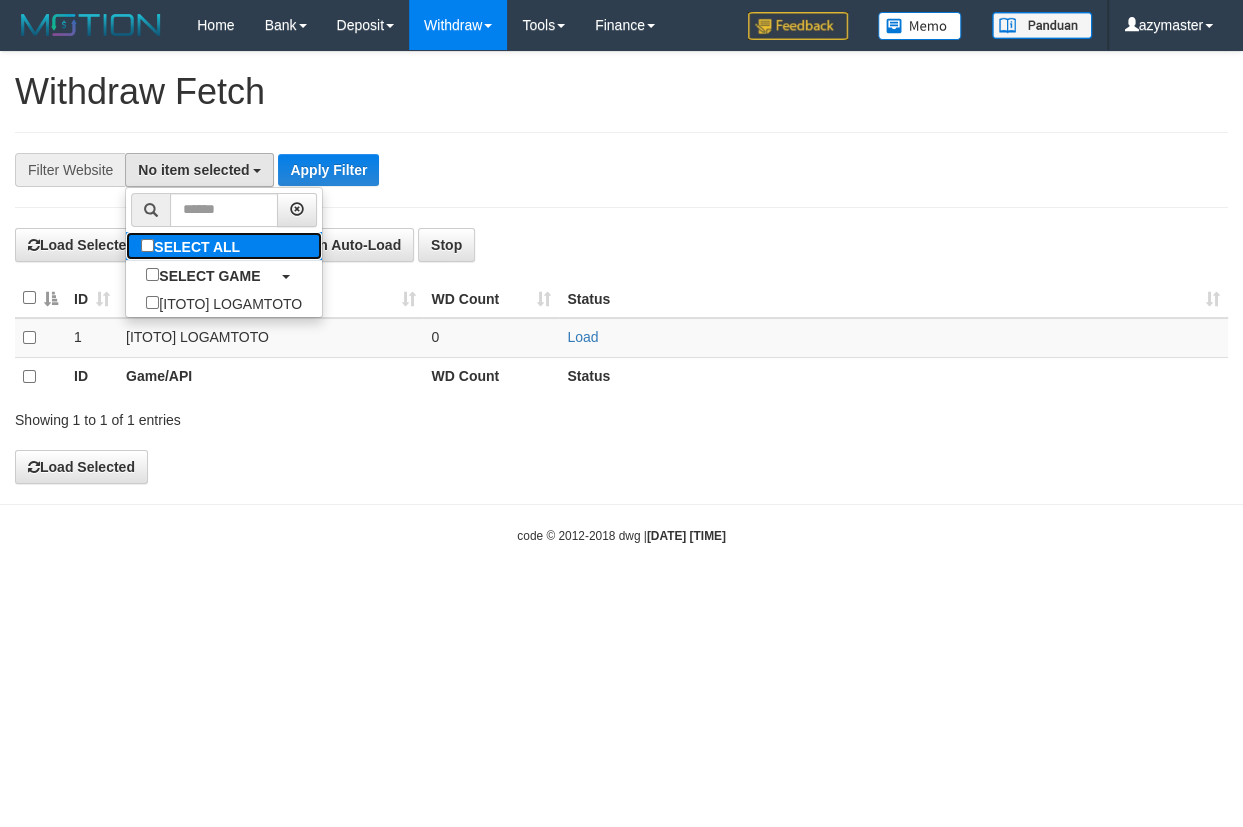 click on "SELECT ALL" at bounding box center [193, 246] 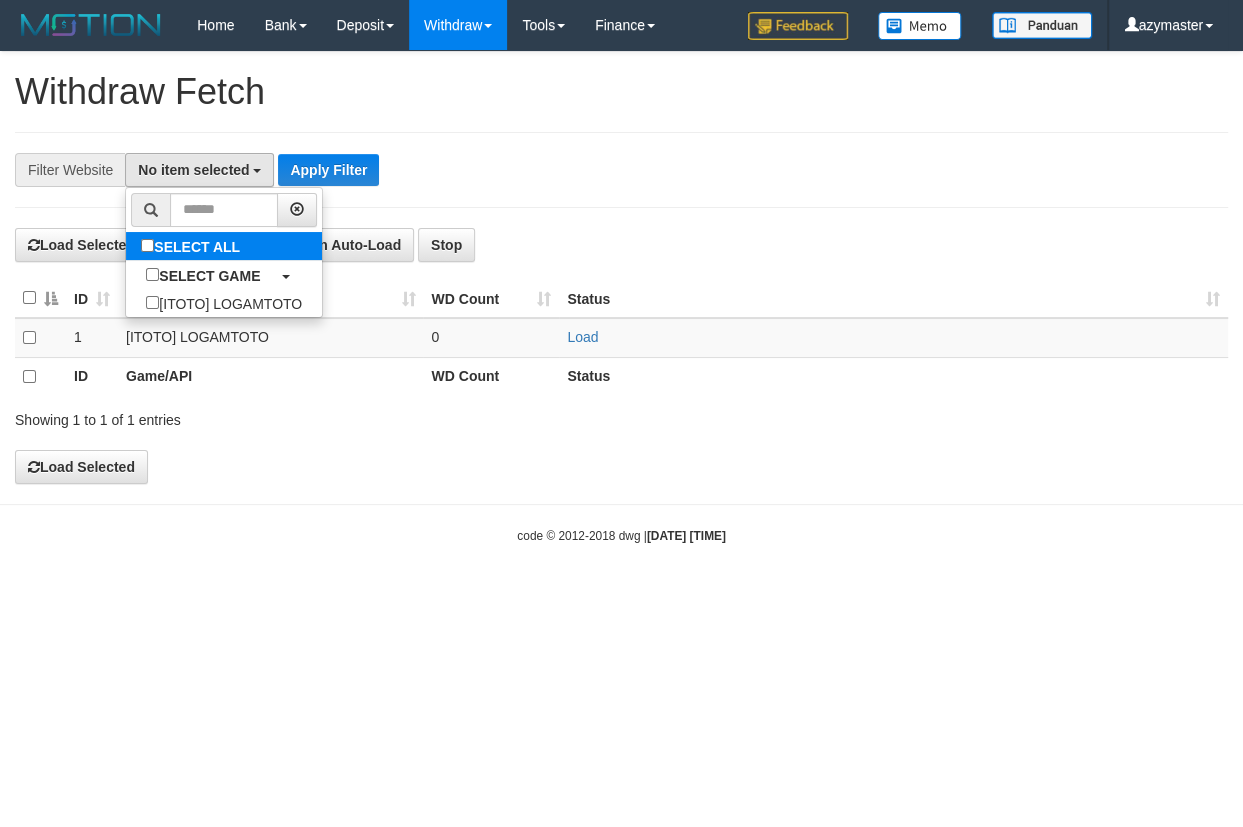 select on "***" 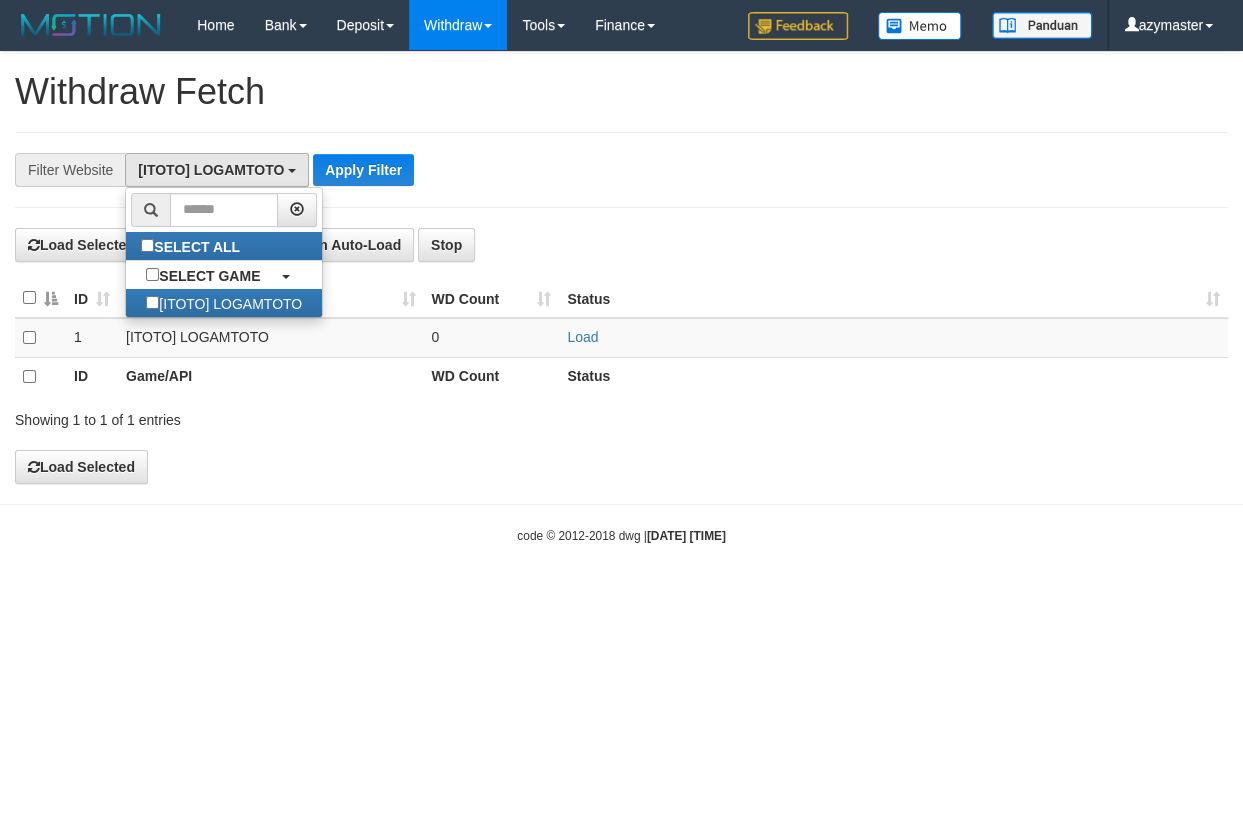 scroll, scrollTop: 18, scrollLeft: 0, axis: vertical 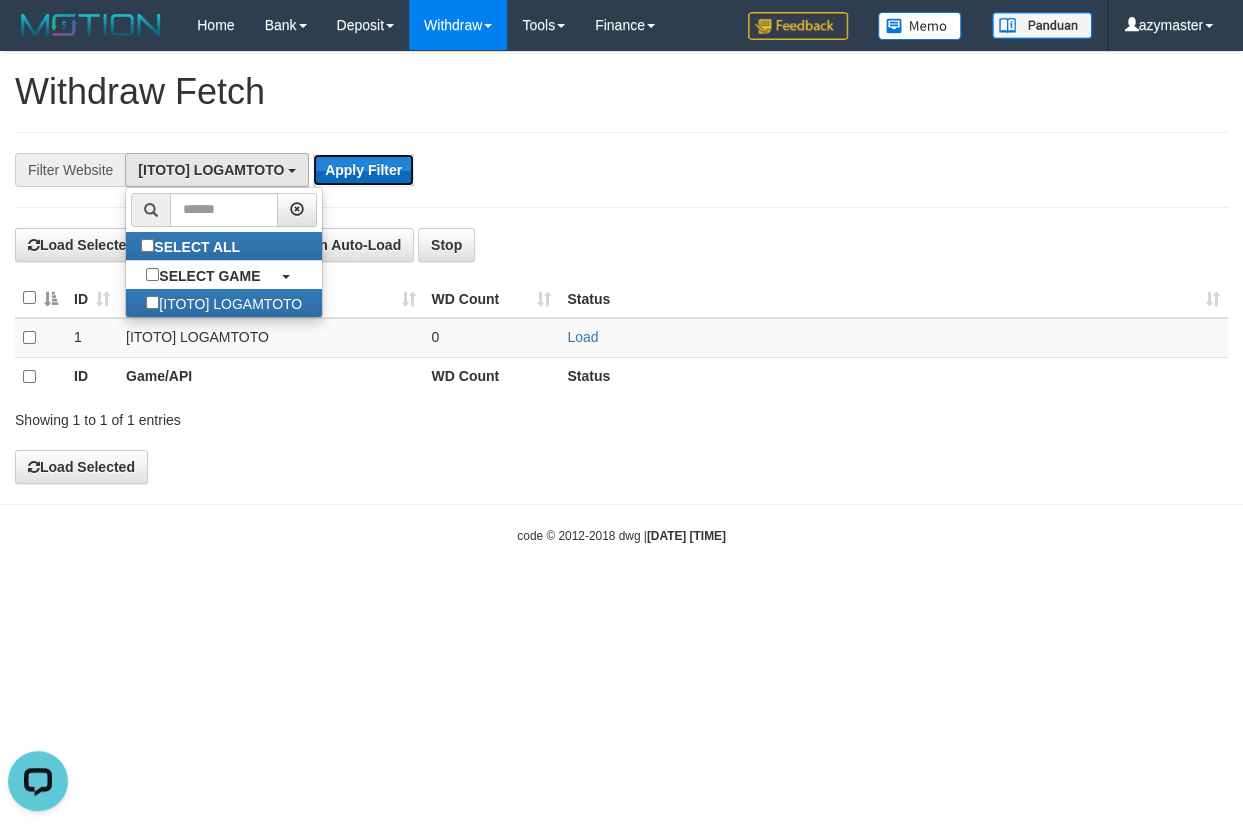 click on "Apply Filter" at bounding box center [363, 170] 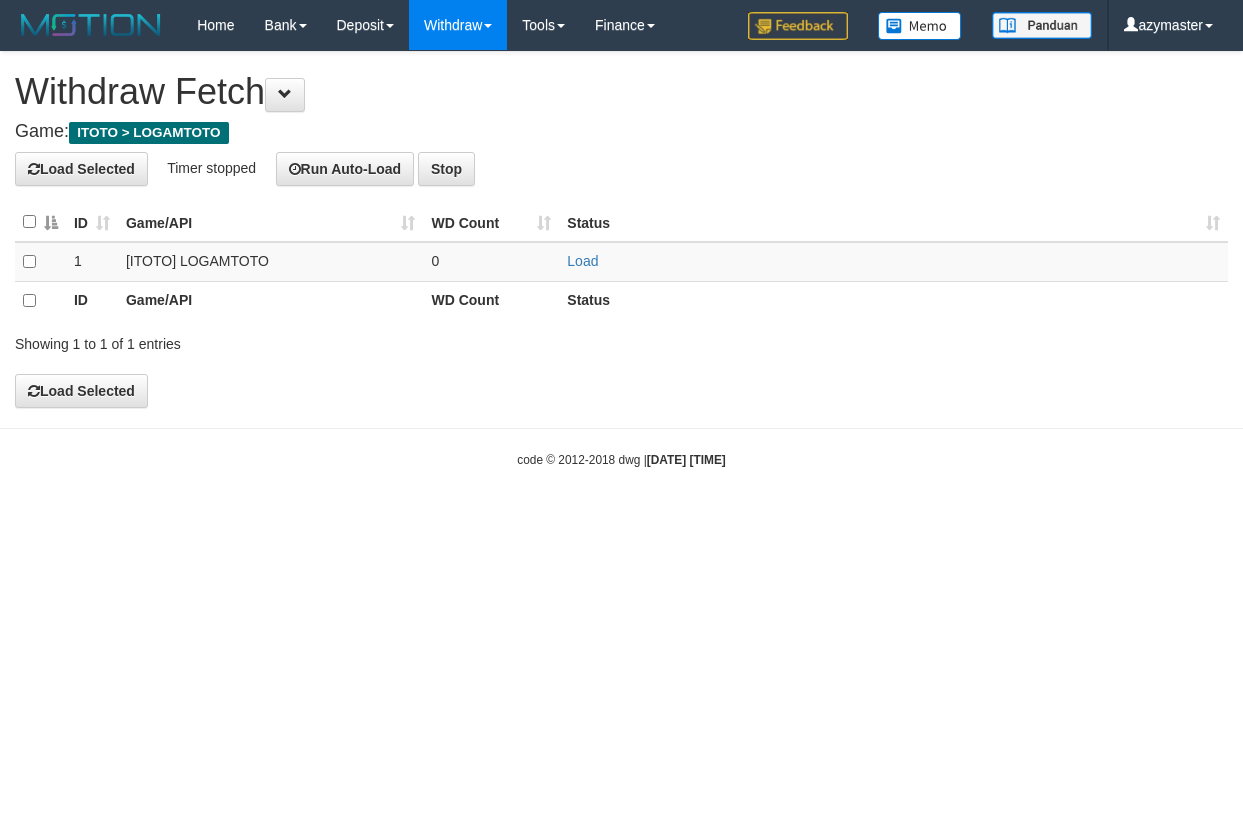 scroll, scrollTop: 0, scrollLeft: 0, axis: both 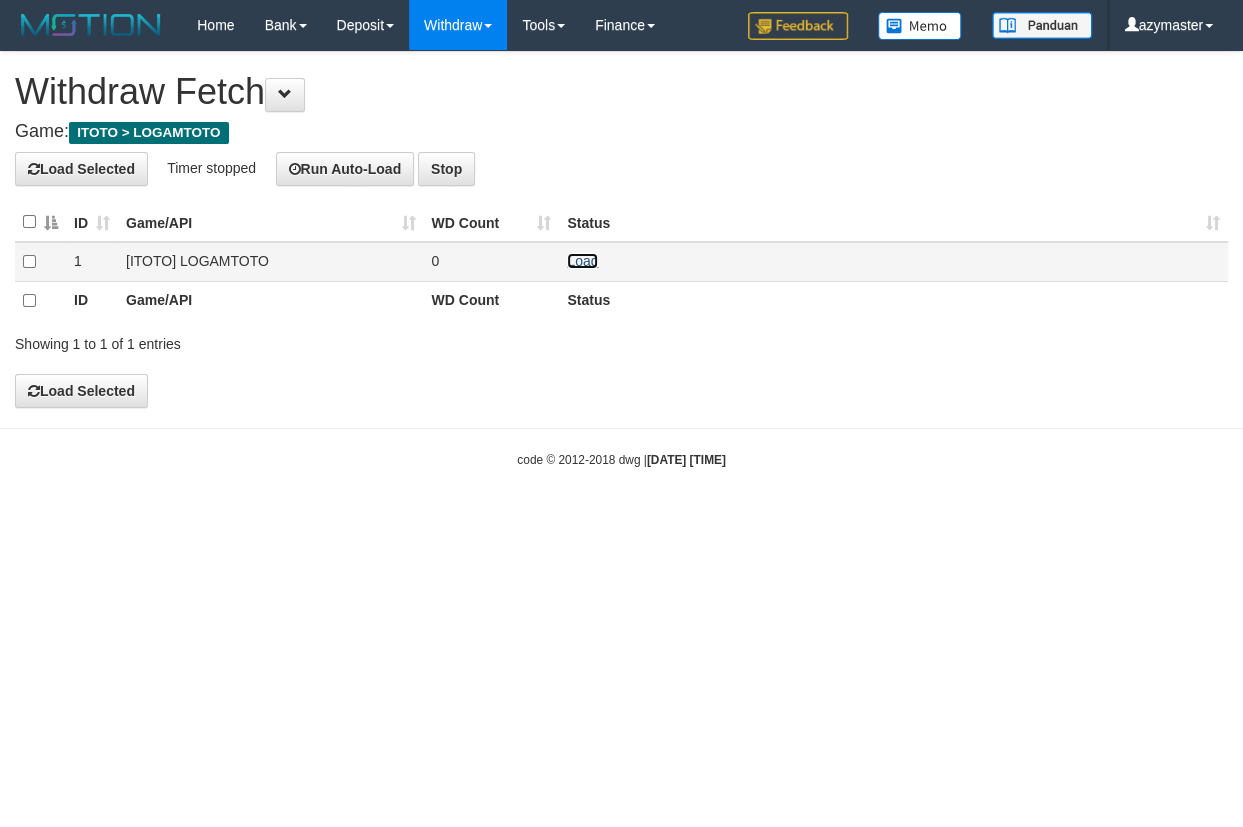 click on "Load" at bounding box center [582, 261] 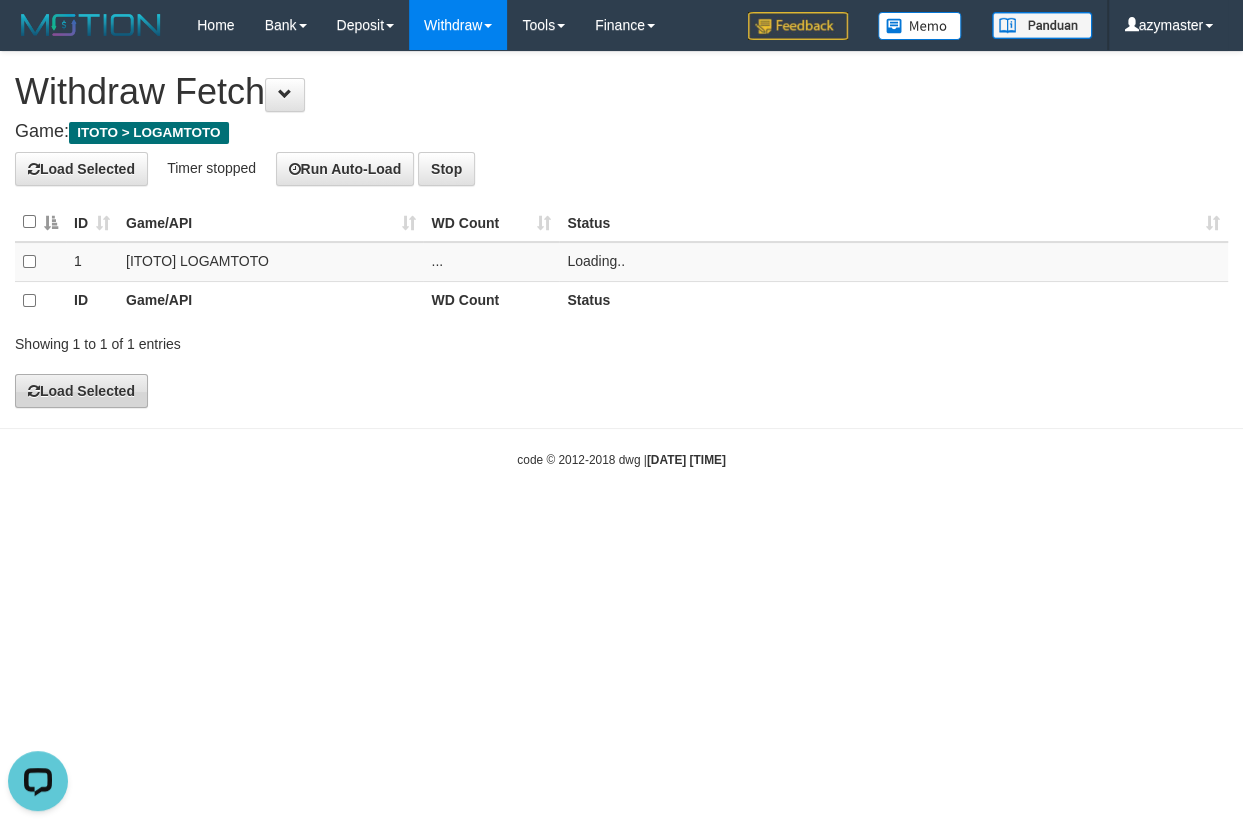 scroll, scrollTop: 0, scrollLeft: 0, axis: both 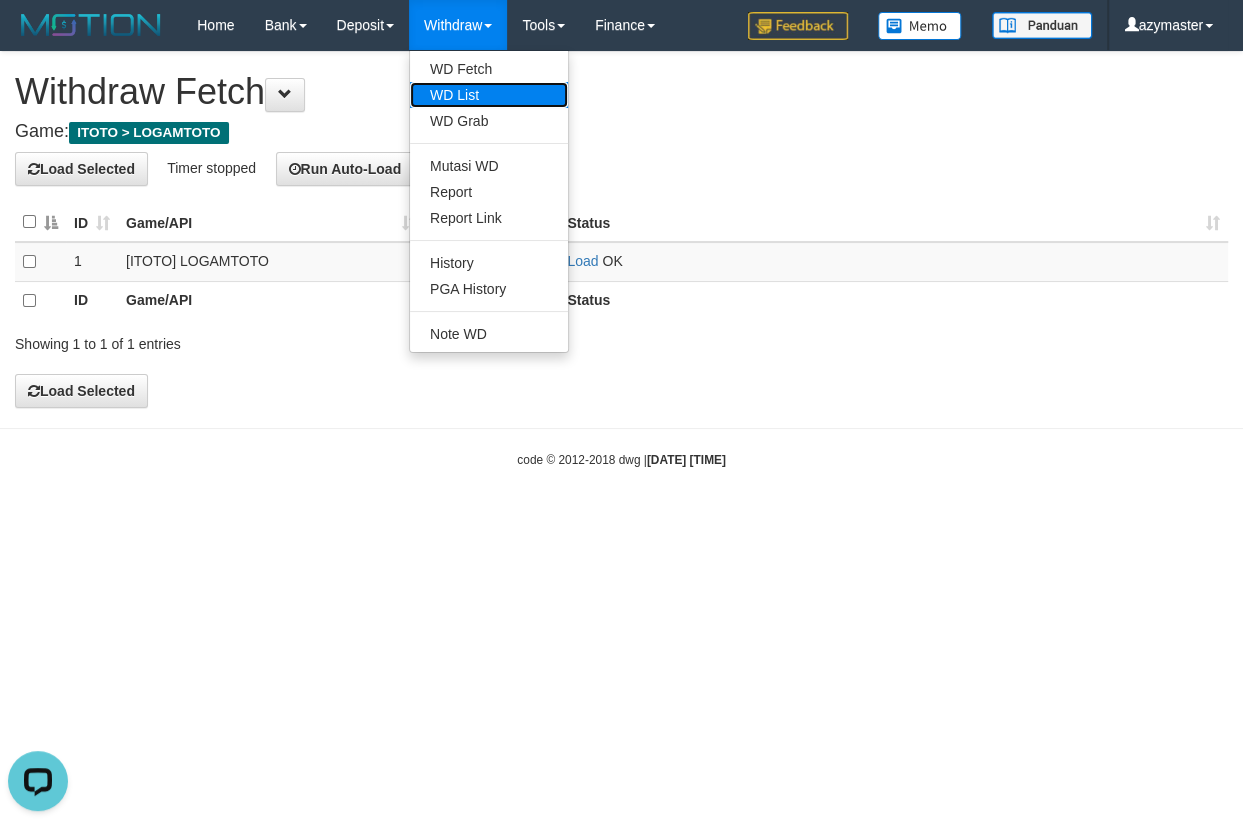 click on "WD List" at bounding box center [489, 95] 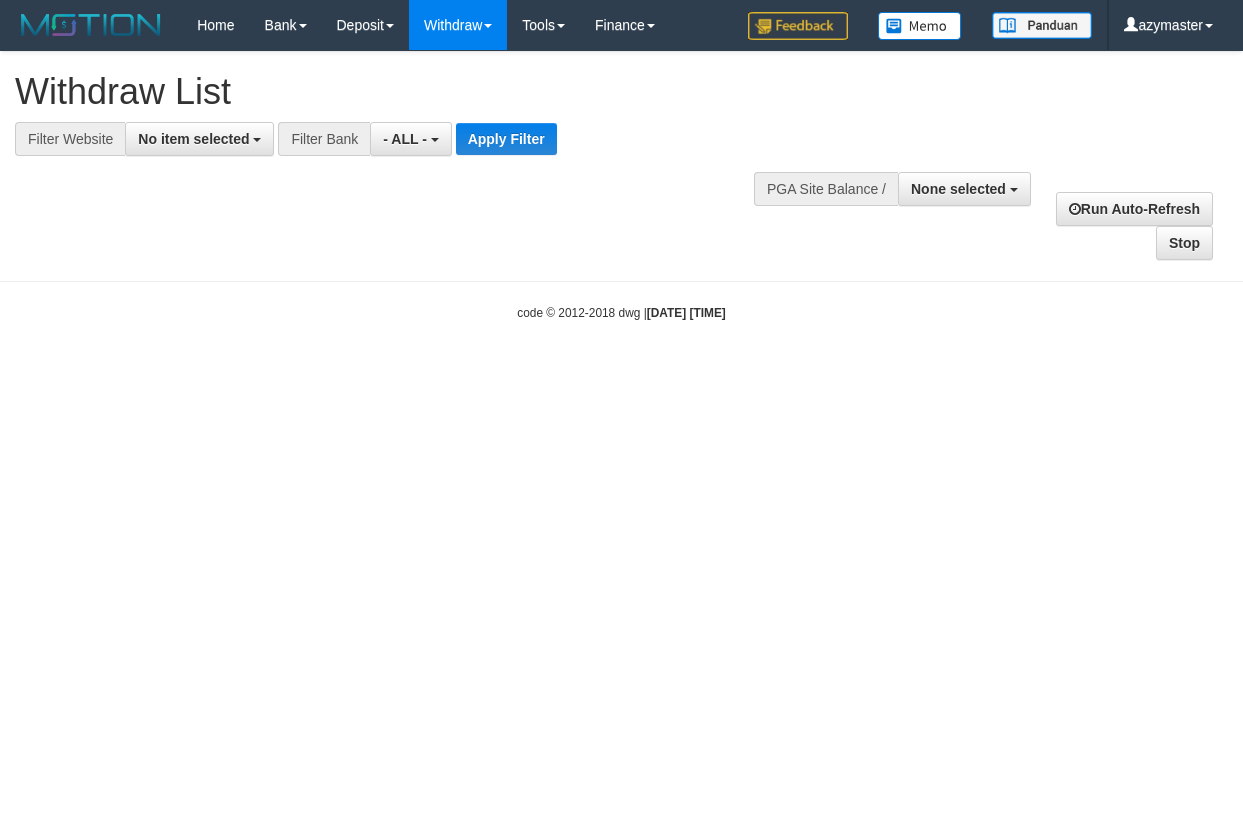 select 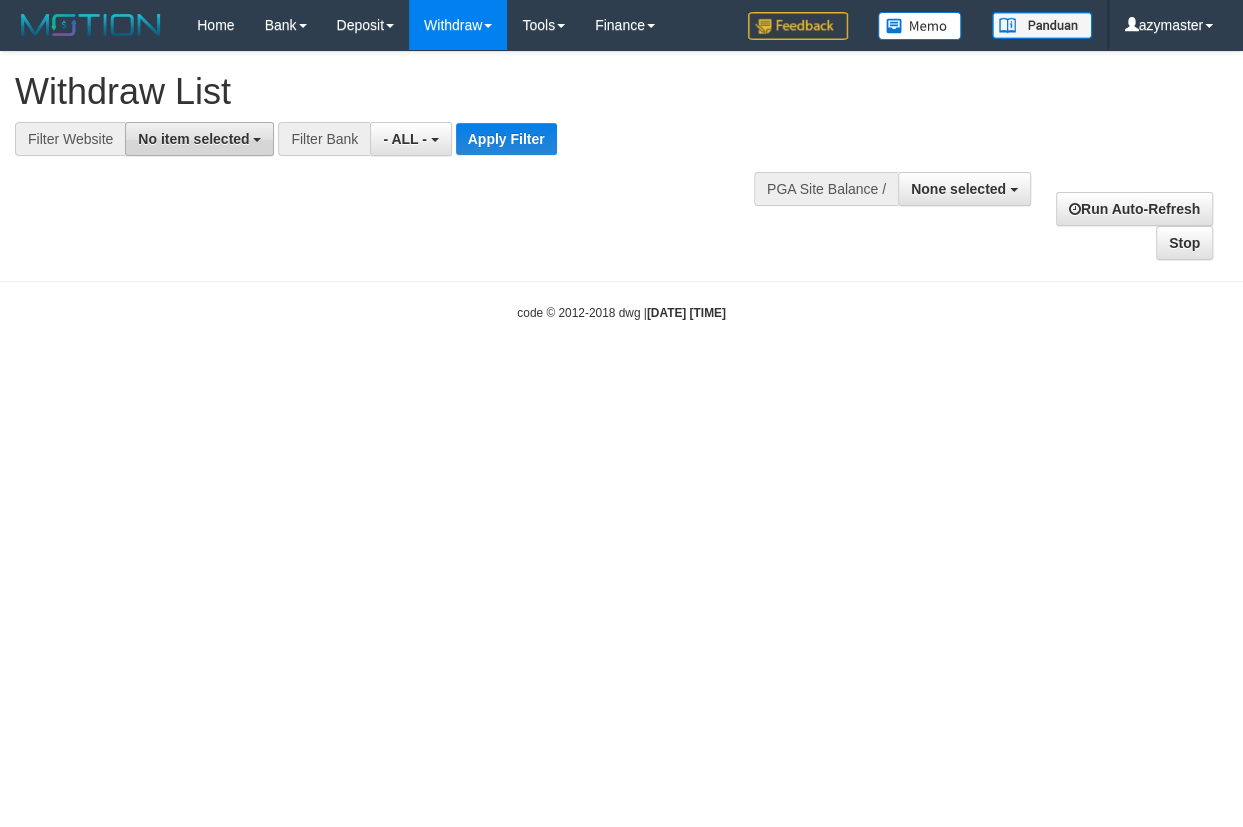 click on "No item selected" at bounding box center [193, 139] 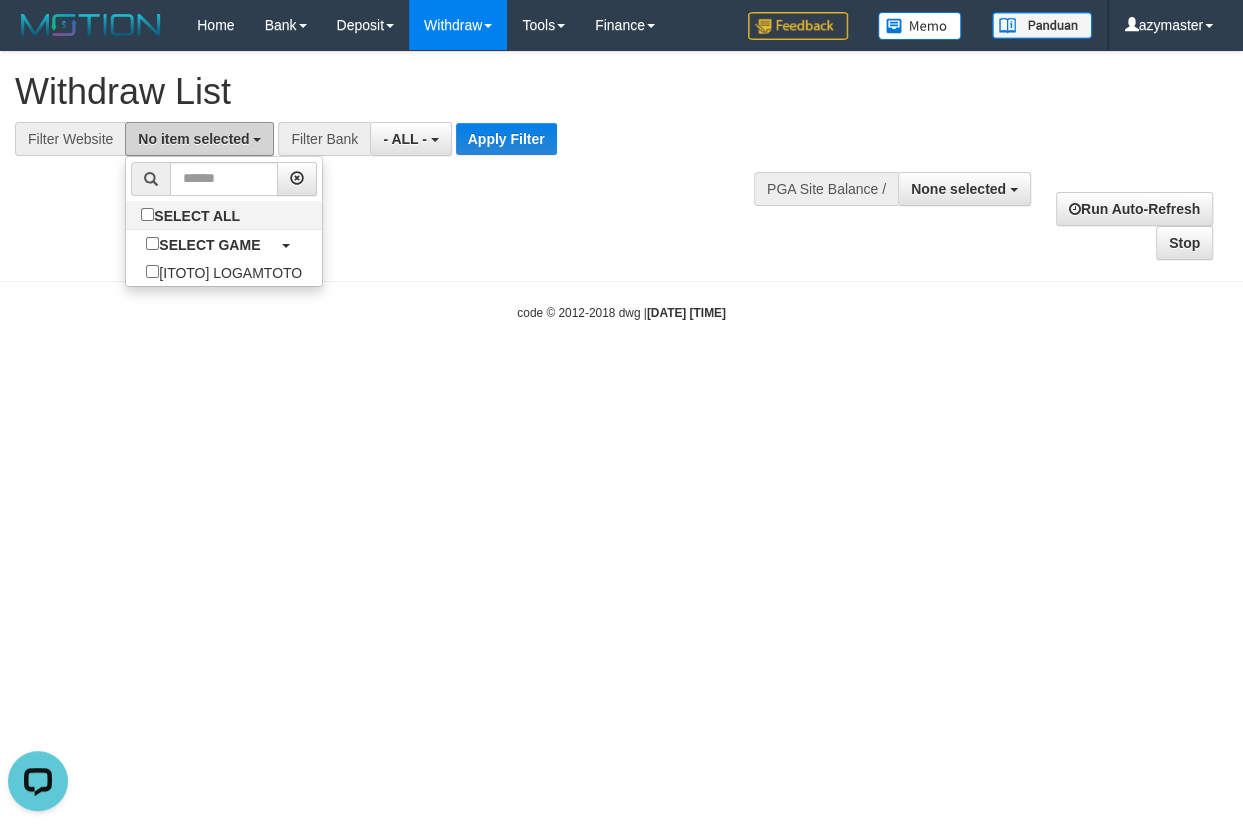 scroll, scrollTop: 0, scrollLeft: 0, axis: both 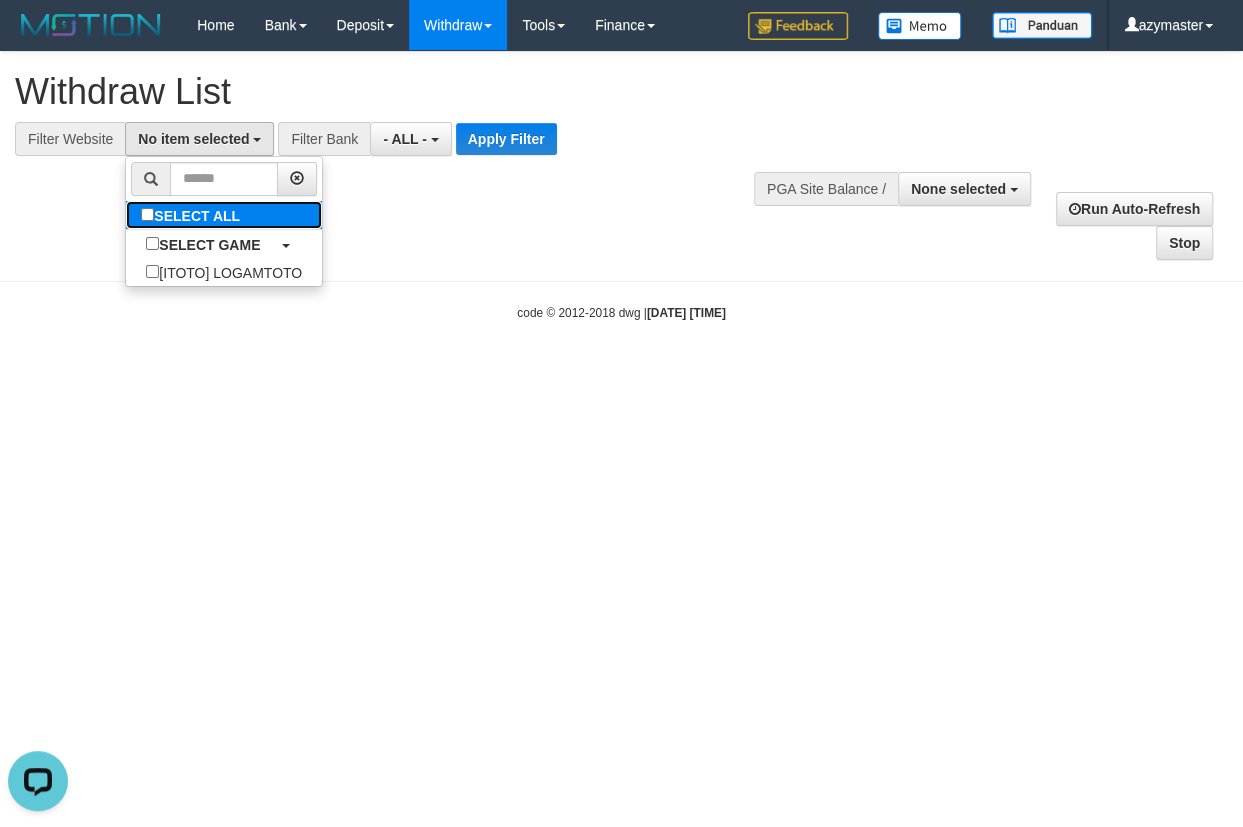 click on "SELECT ALL" at bounding box center [193, 215] 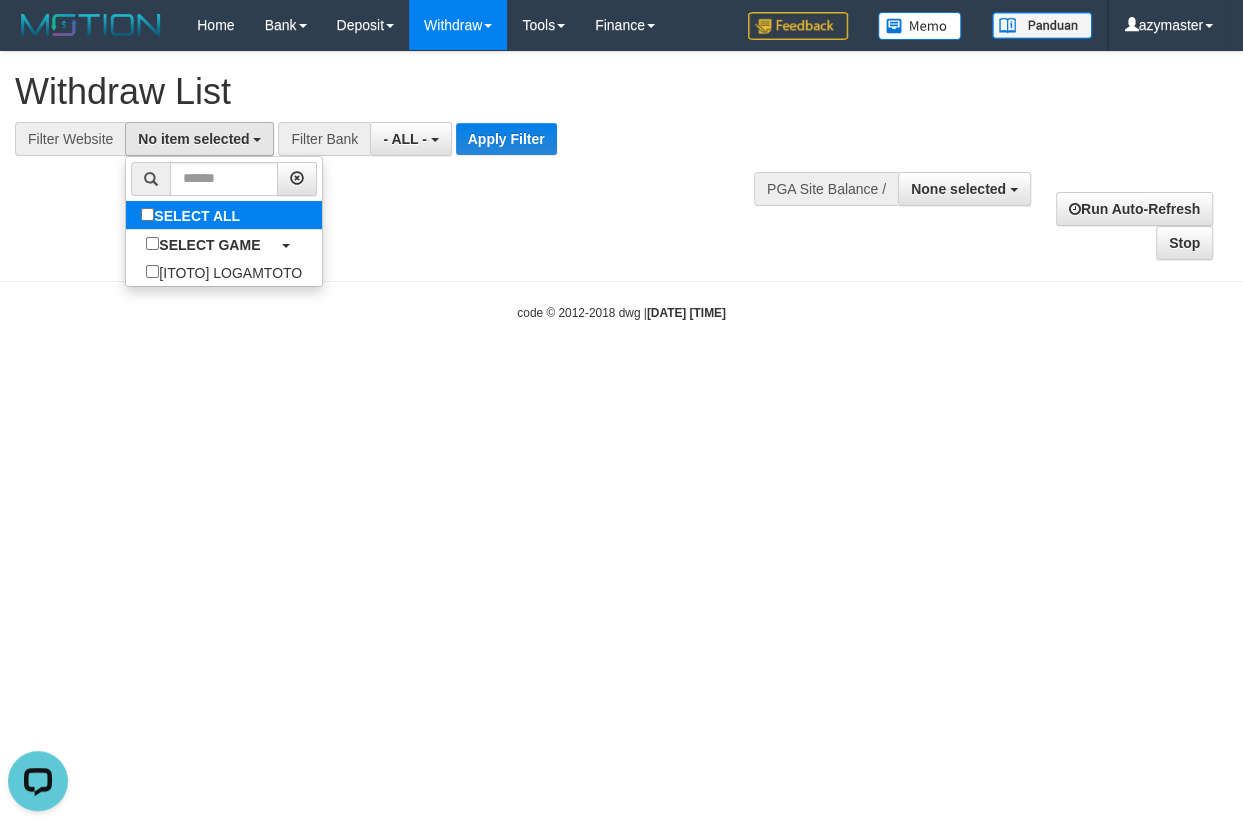 select on "***" 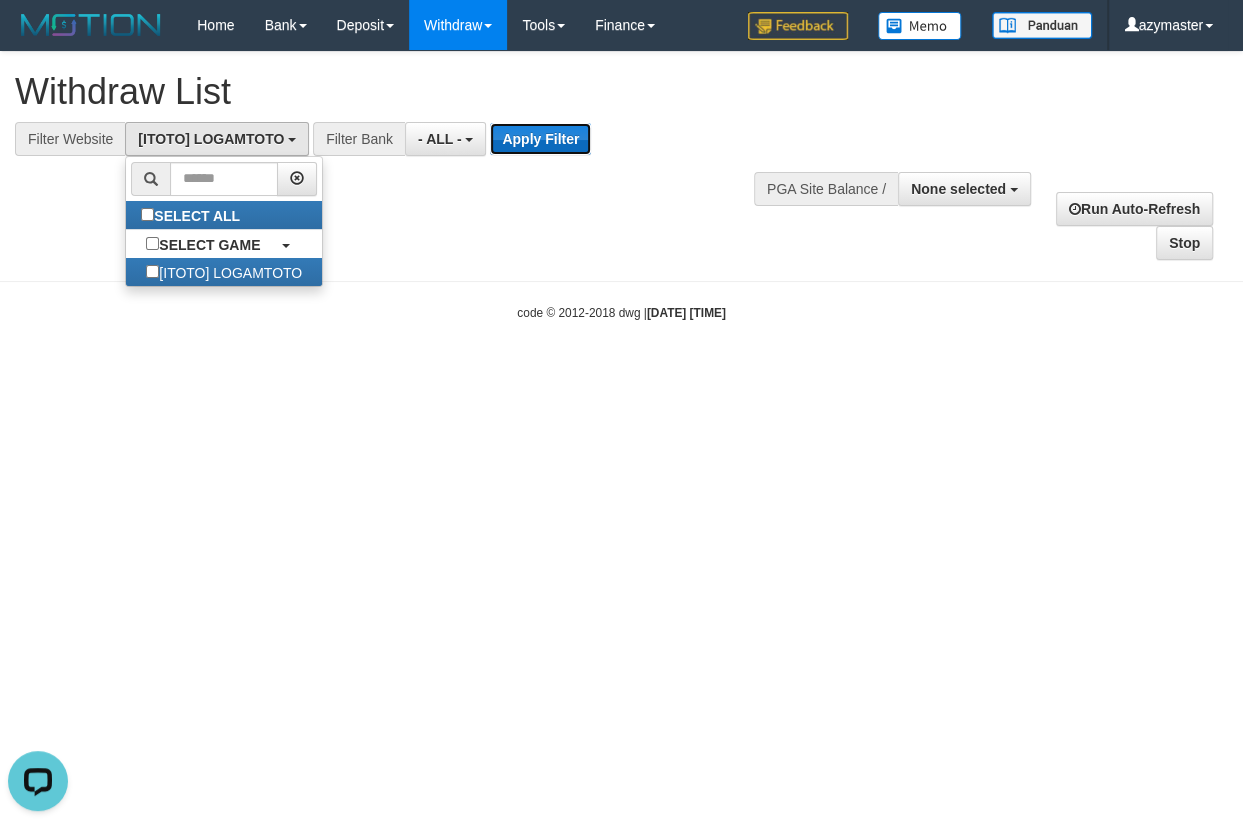 click on "Apply Filter" at bounding box center [540, 139] 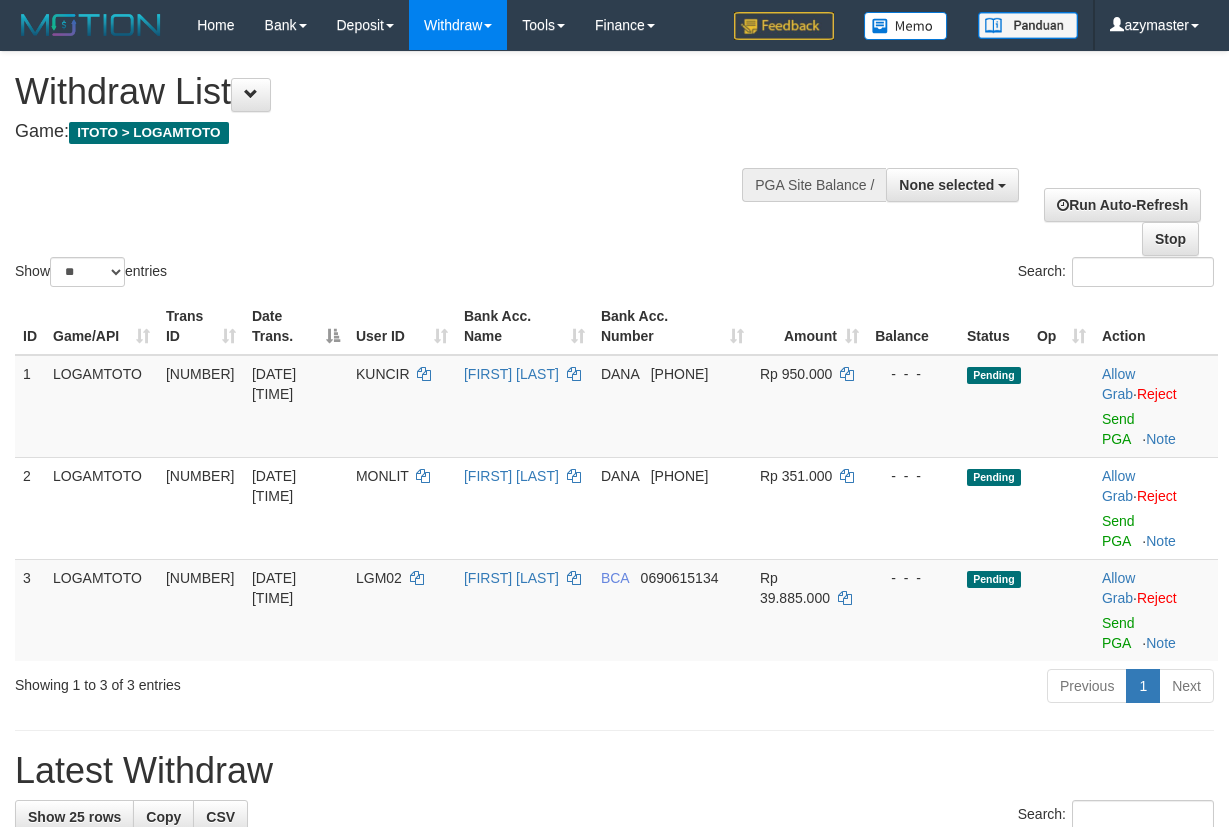 select 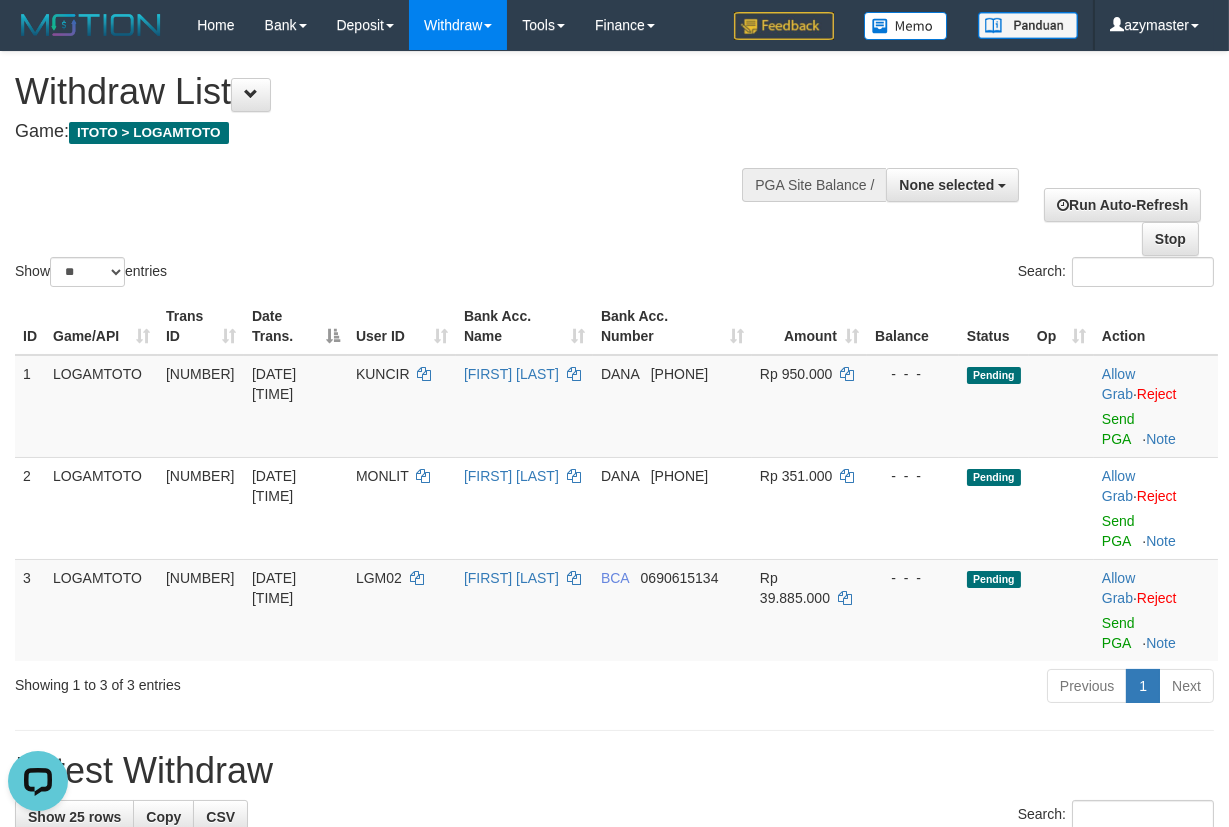 scroll, scrollTop: 0, scrollLeft: 0, axis: both 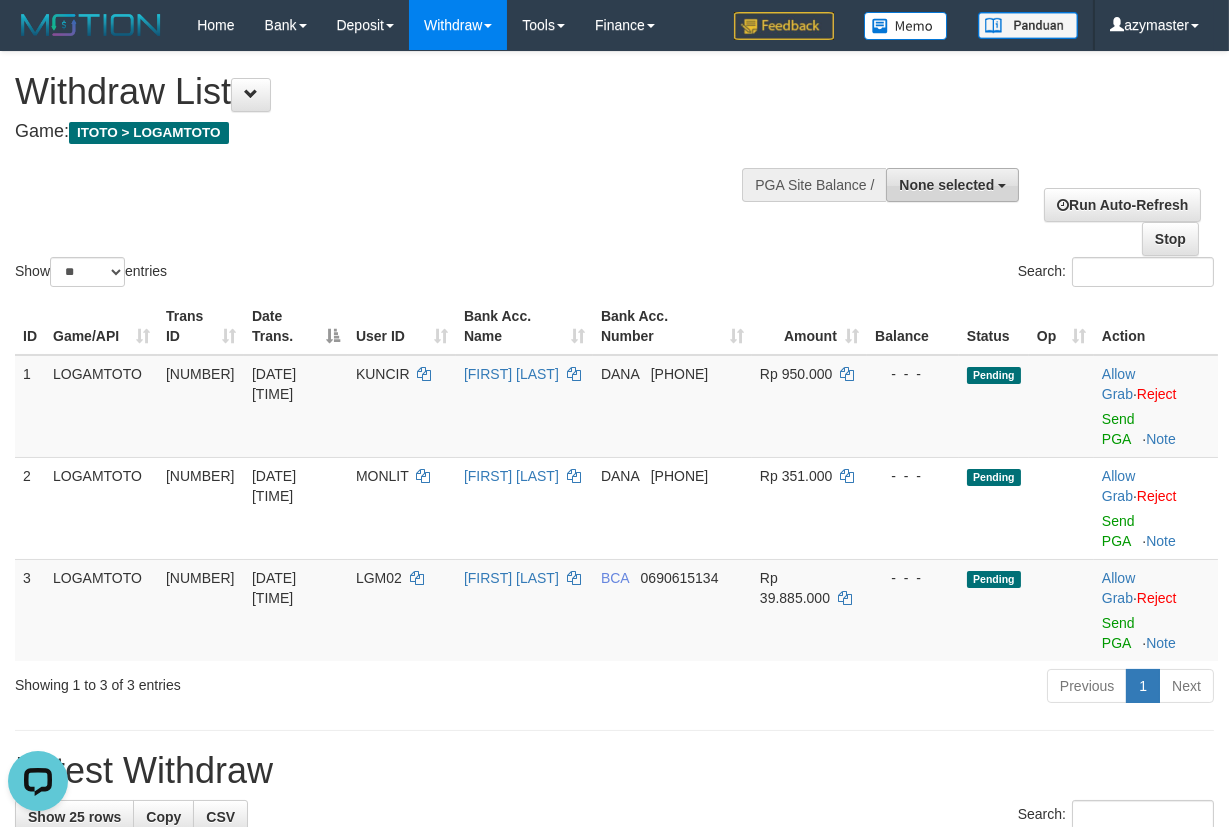 click on "None selected" at bounding box center (946, 185) 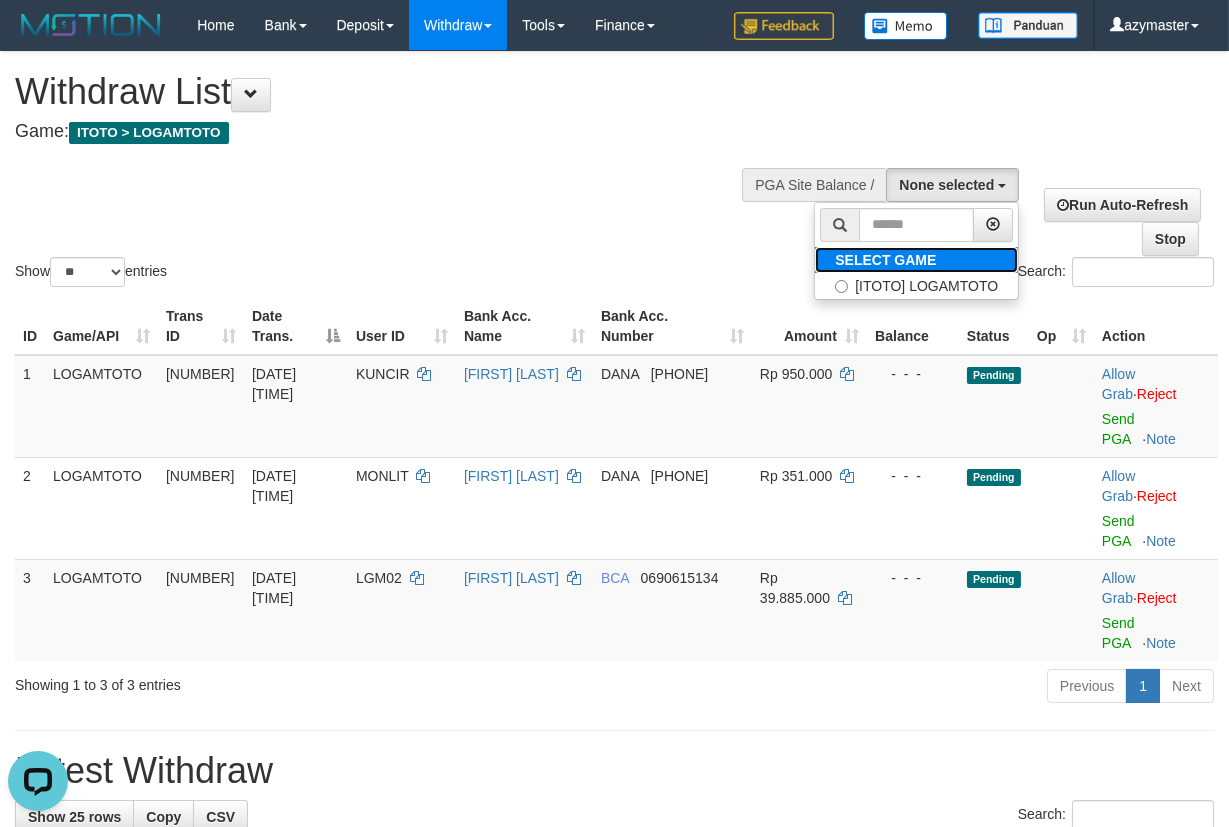 click on "SELECT GAME" at bounding box center (885, 260) 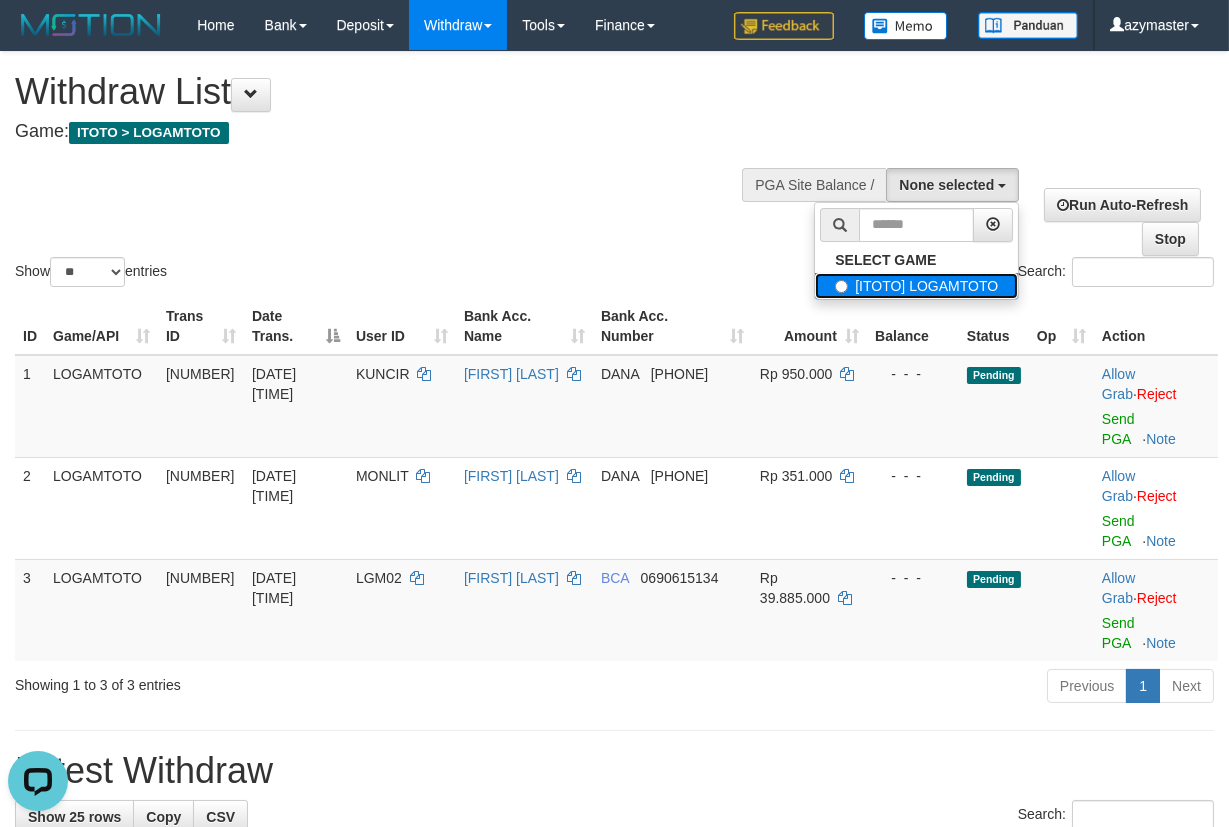 click on "[ITOTO] LOGAMTOTO" at bounding box center [916, 286] 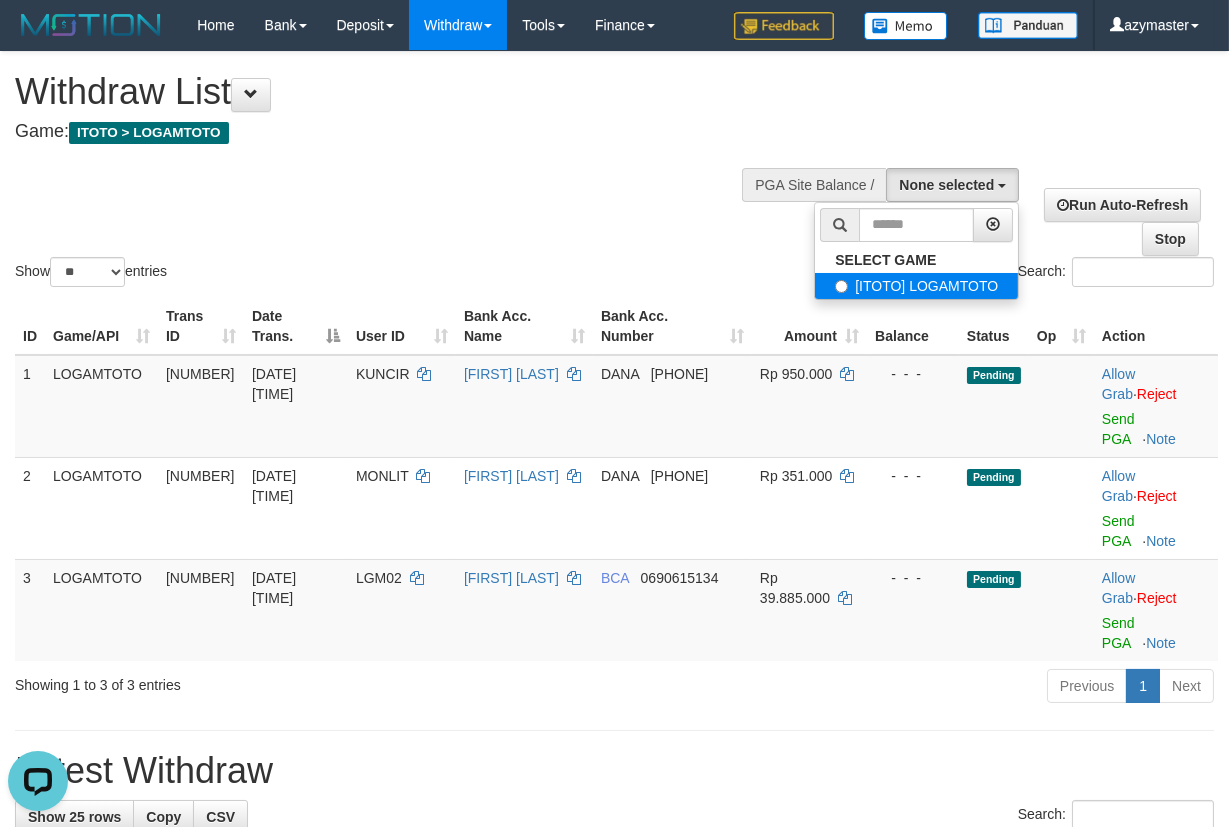select on "***" 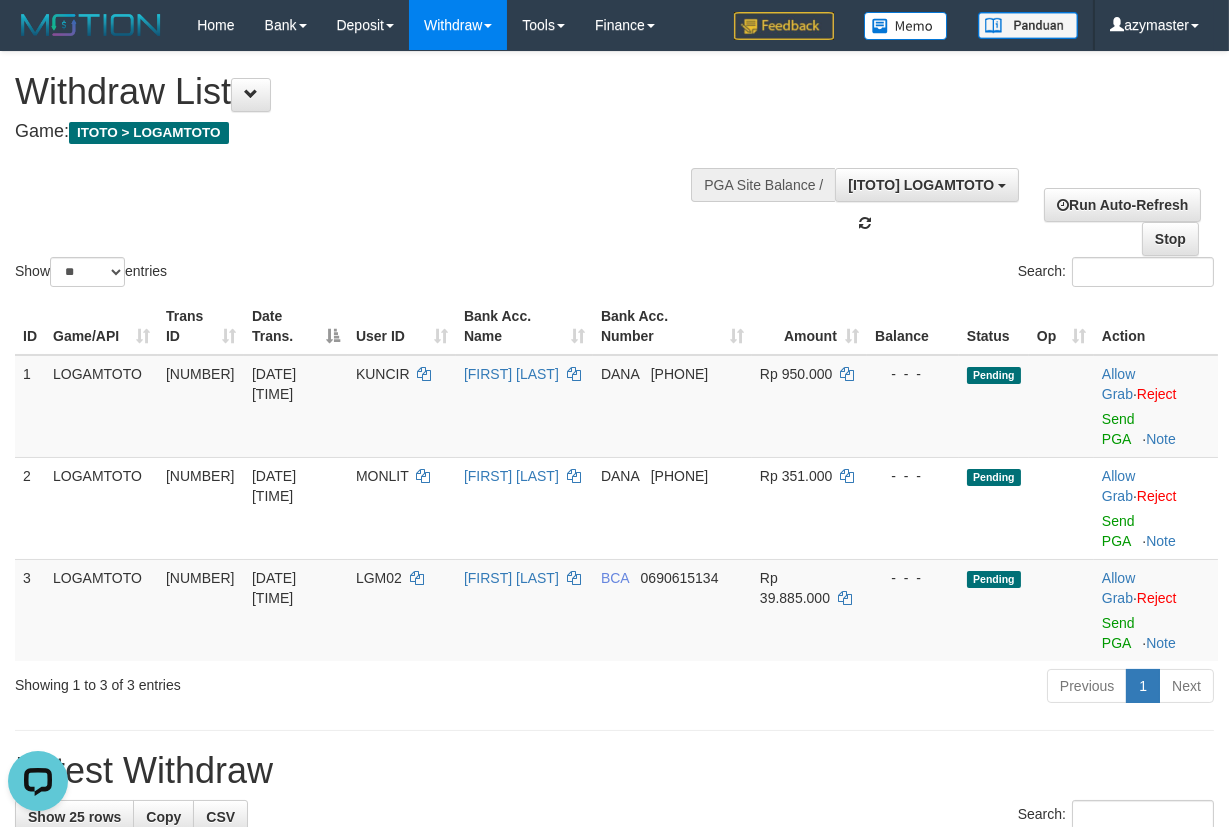 scroll, scrollTop: 18, scrollLeft: 0, axis: vertical 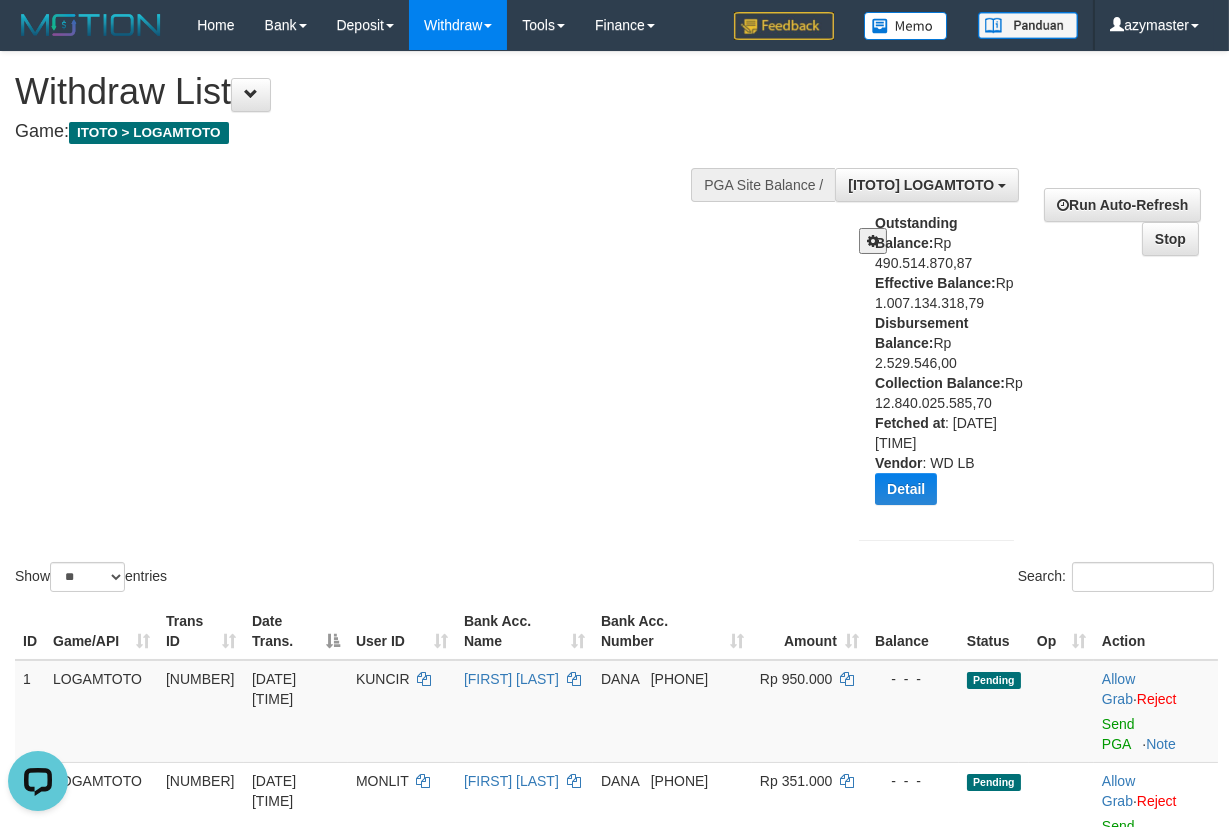click on "Outstanding Balance:  Rp 490.514.870,87
Effective Balance:  Rp 1.007.134.318,79
Disbursement Balance:  Rp 2.529.546,00
Collection Balance:  Rp 12.840.025.585,70
Fetched at : 2025-08-02 22:29:15
Vendor : WD LB
Detail
Vendor Name
Outstanding Balance
Effective Balance
Disbursment Balance
Collection Balance
Dubai
Rp 260.608.941,83
Rp 663.840.652,31
Rp 528.562,00
Rp 7.152.287.033,63
Bigon
Rp 227.023.671,08
Rp 305.415.556,15
Rp 1.000.984,00
Rp 5.051.259.282,38
Rp 901.926,39" at bounding box center [952, 366] 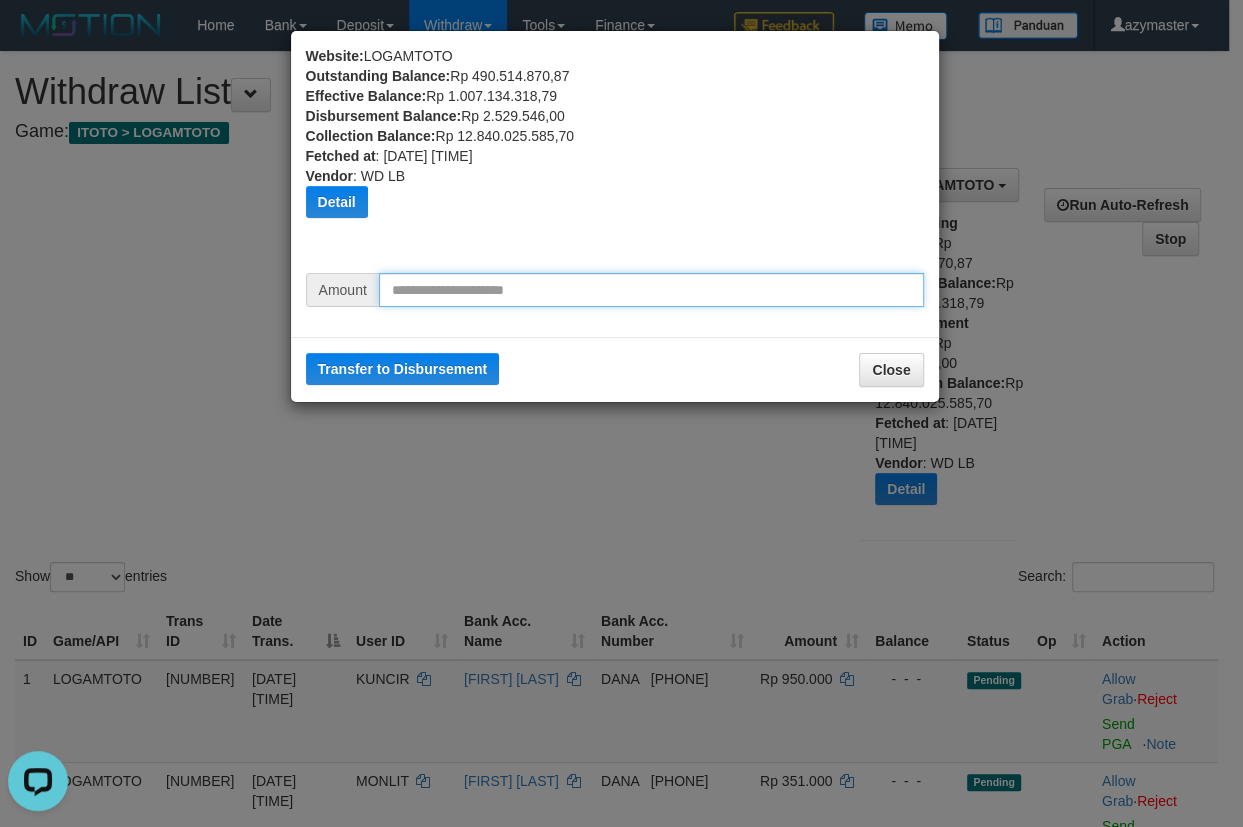 click at bounding box center [651, 290] 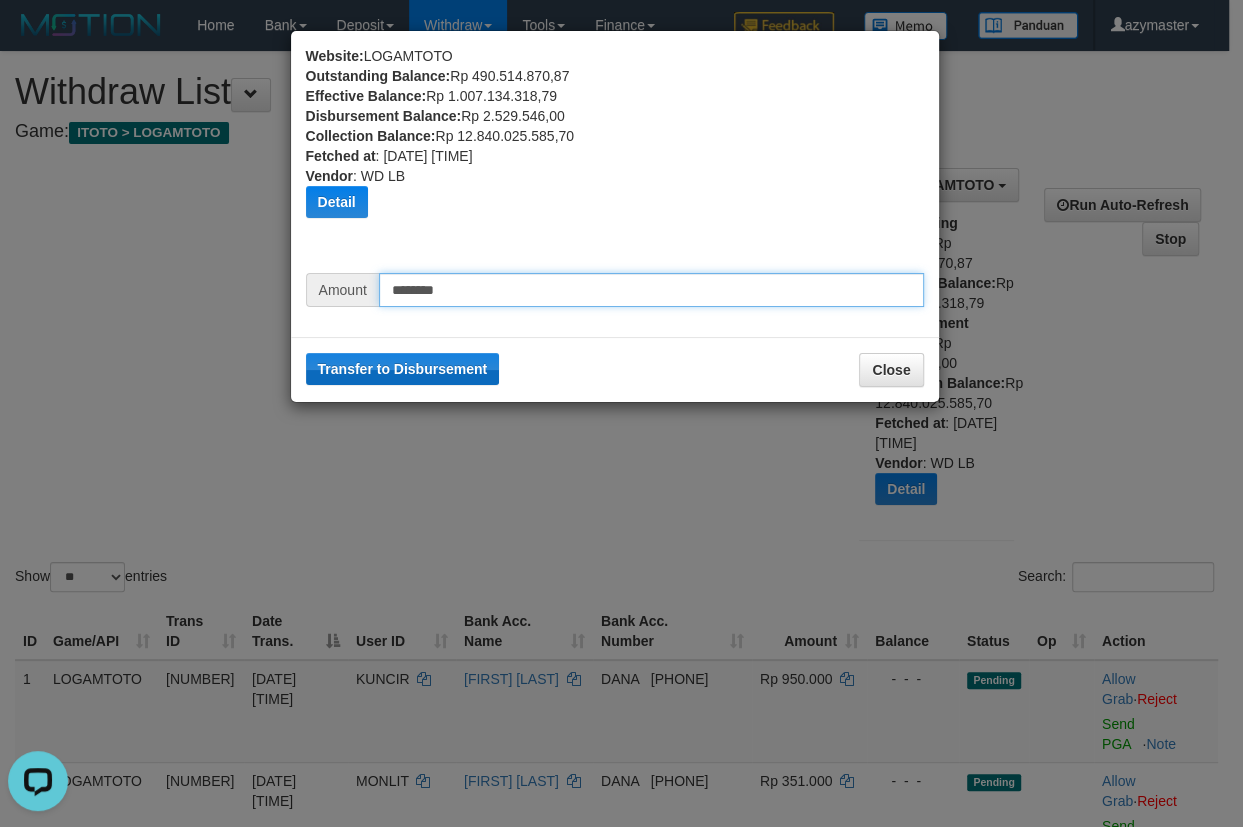 type on "********" 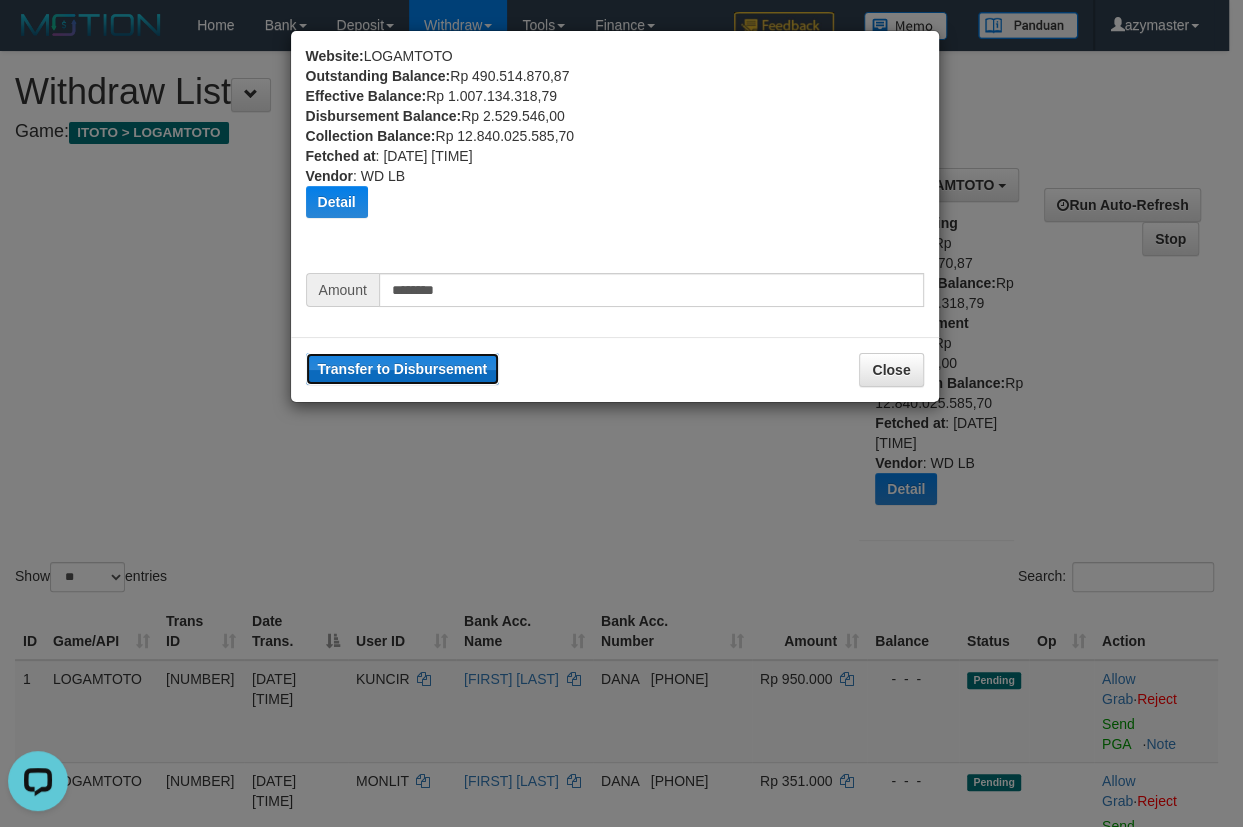 click on "Transfer to Disbursement" at bounding box center [403, 369] 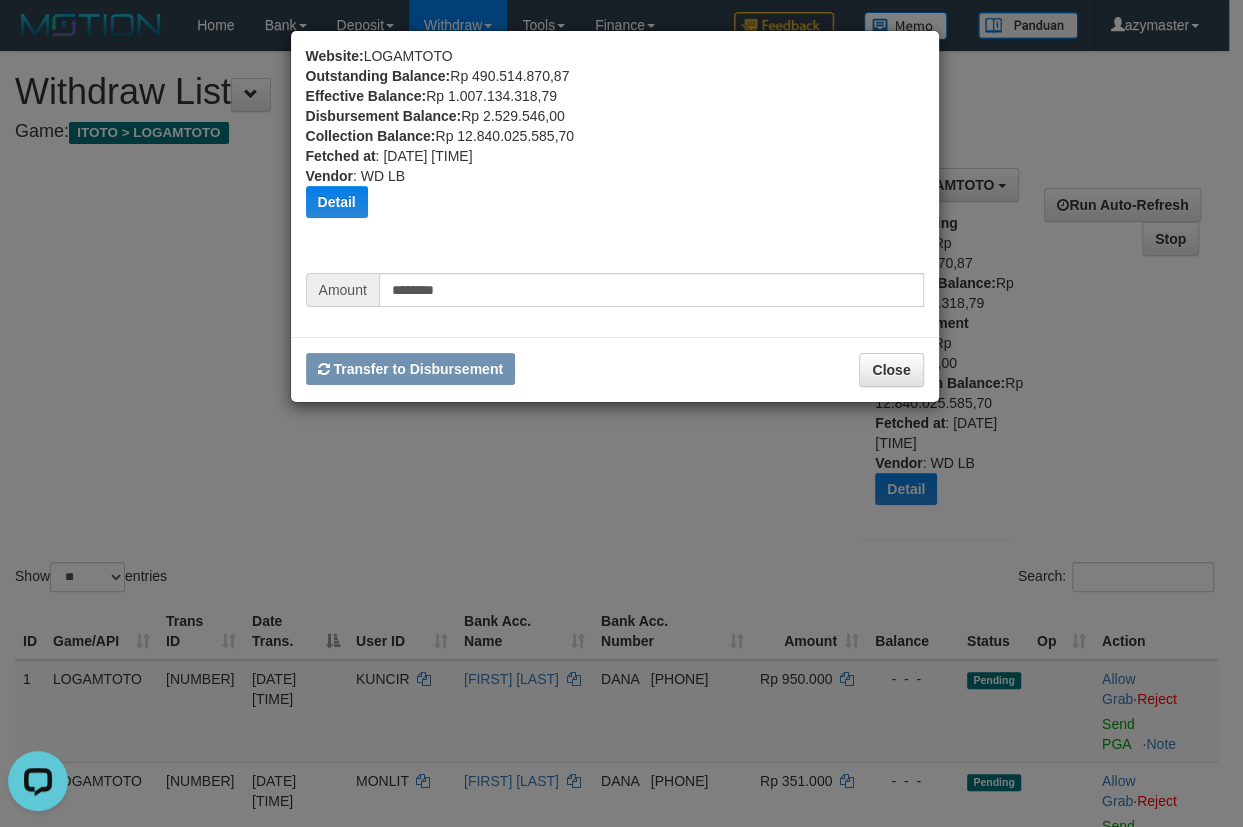type 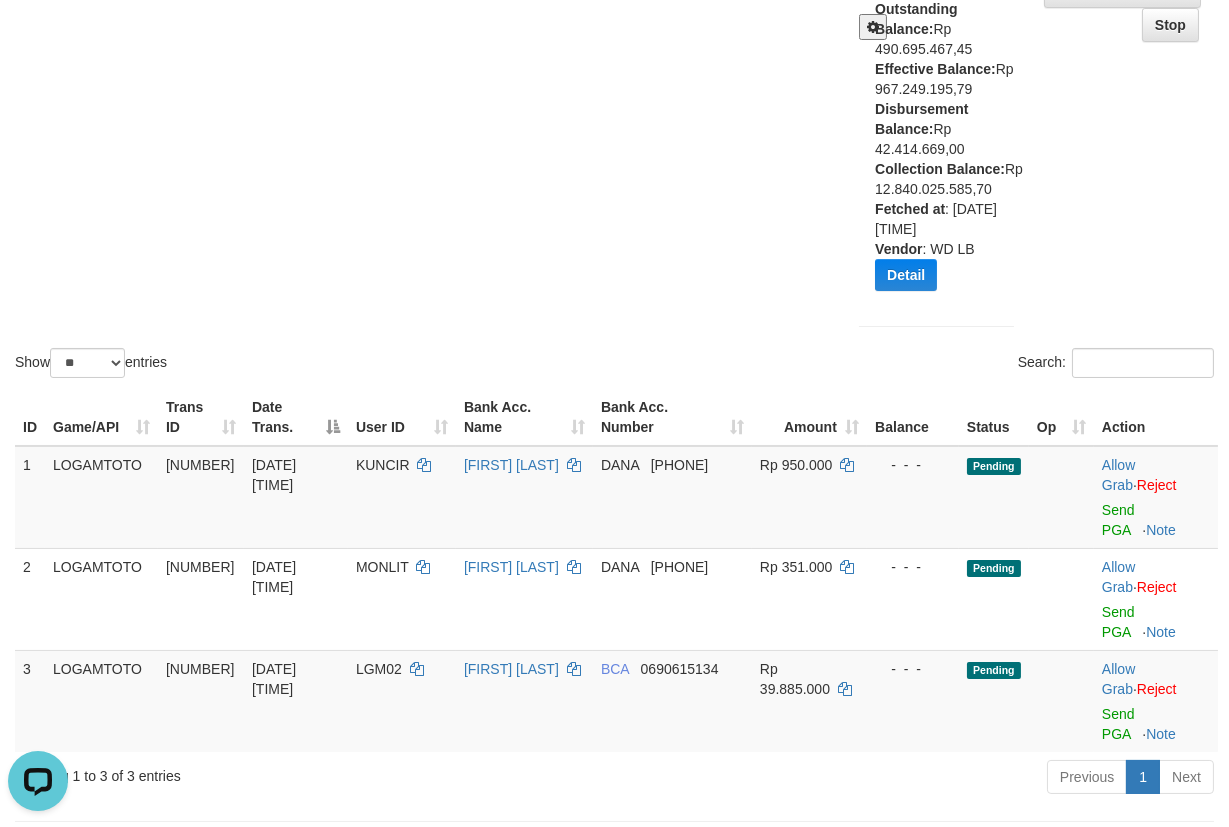 scroll, scrollTop: 272, scrollLeft: 0, axis: vertical 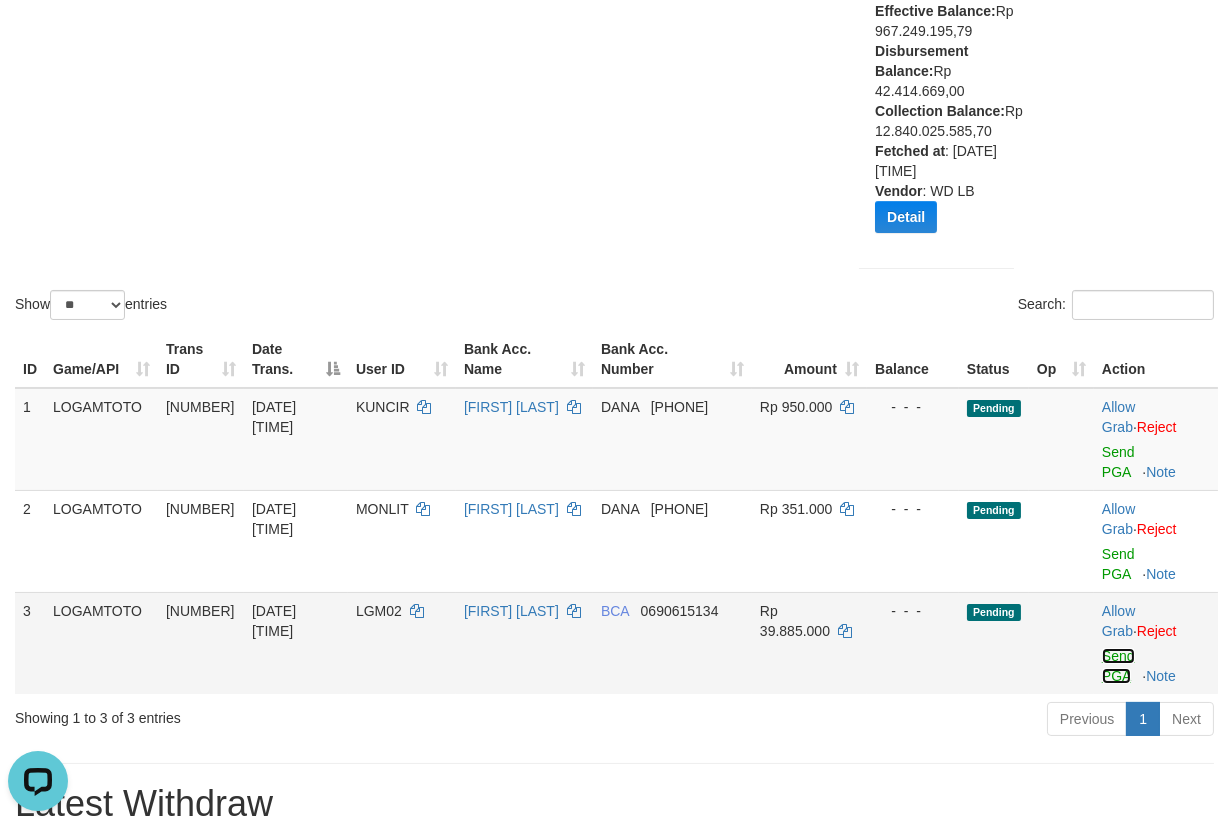 click on "Send PGA" at bounding box center (1118, 666) 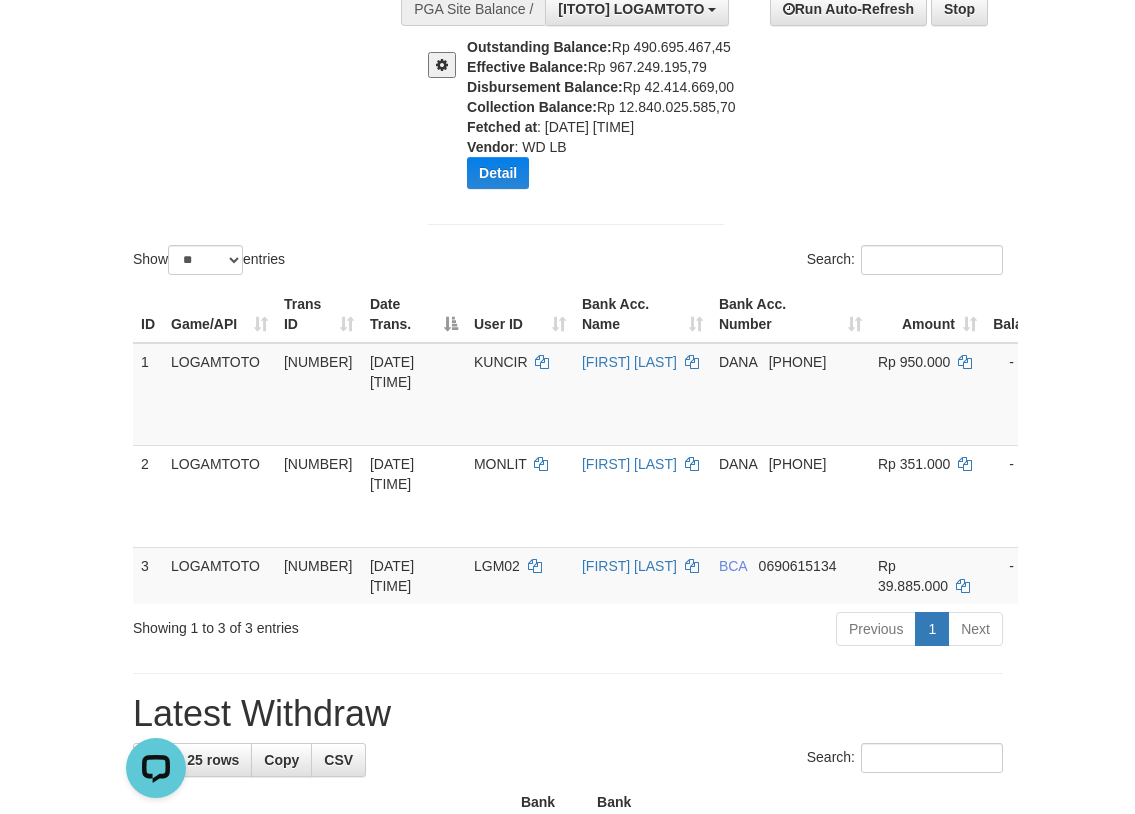 scroll, scrollTop: 90, scrollLeft: 0, axis: vertical 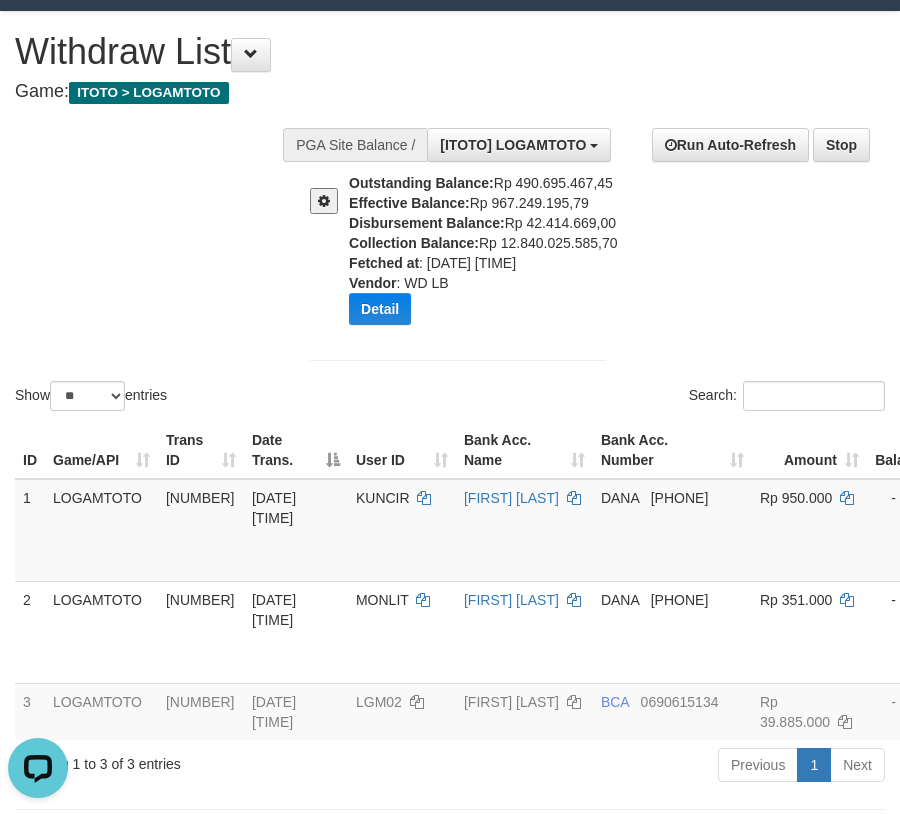 click on "**********" at bounding box center [590, 247] 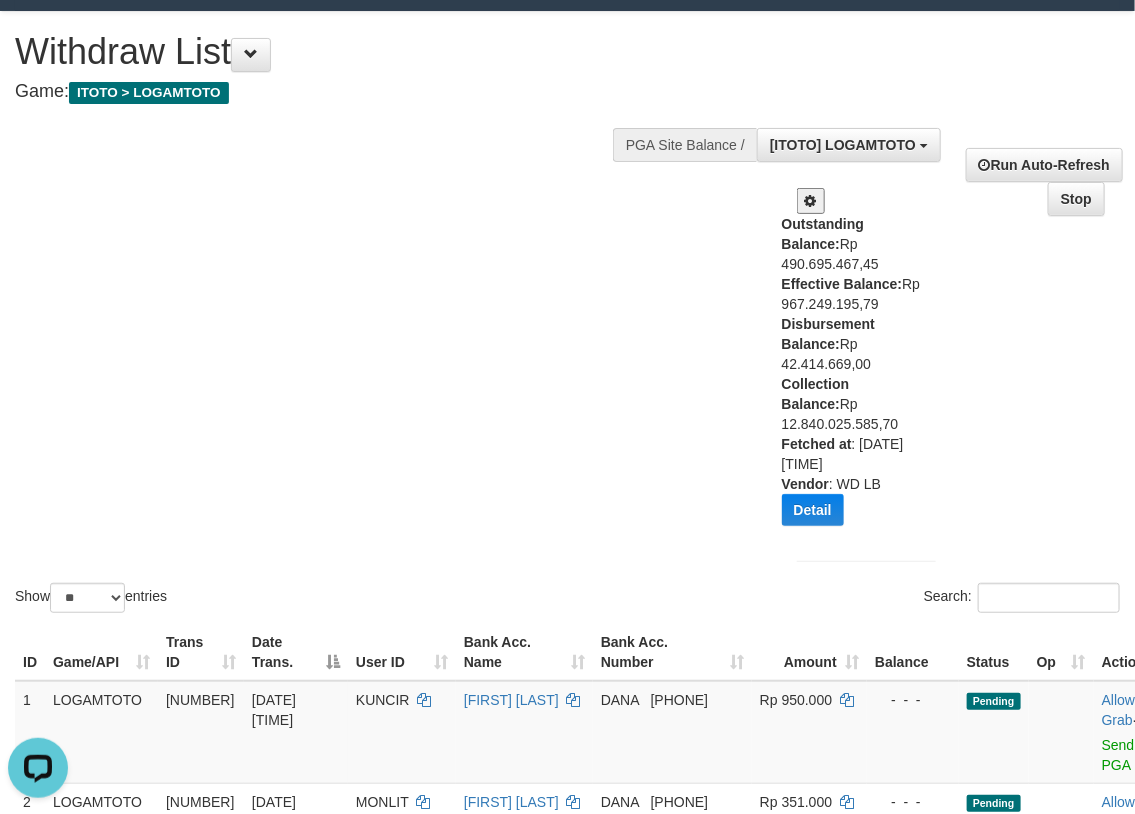 click on "Show  ** ** ** ***  entries Search:" at bounding box center [567, 314] 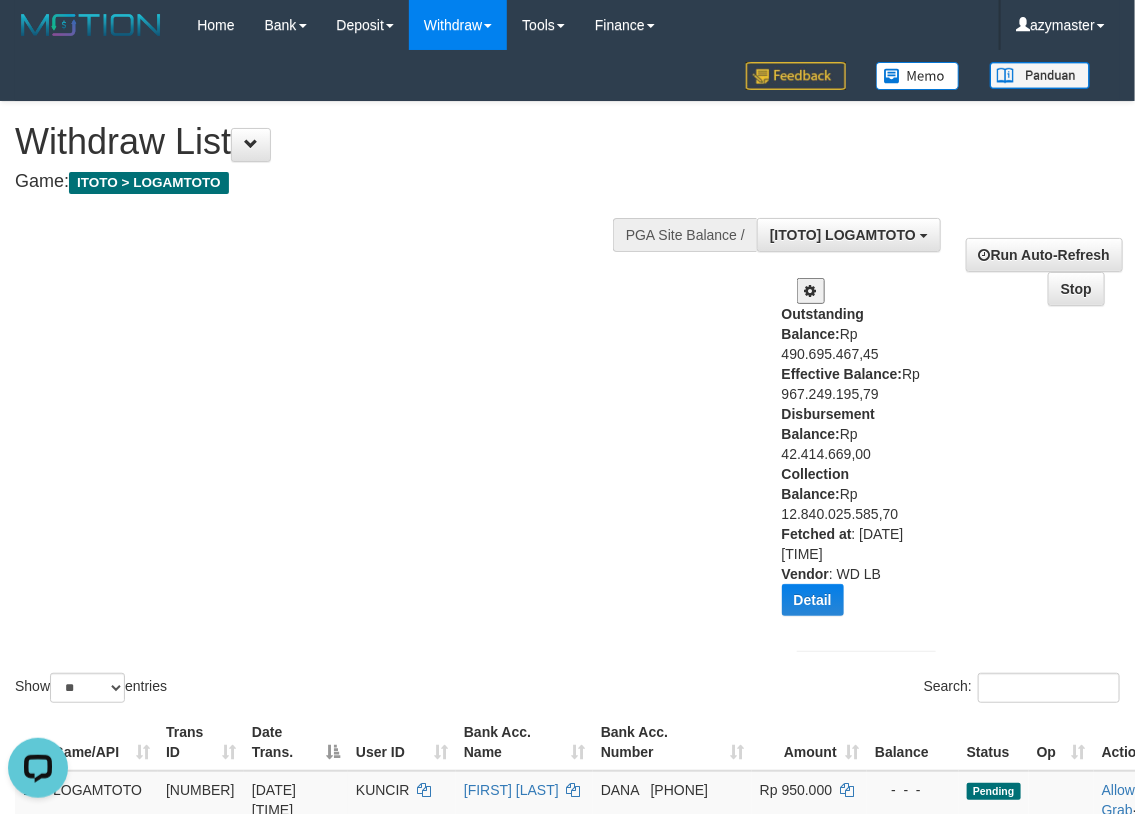 click on "Show  ** ** ** ***  entries Search:" at bounding box center [567, 404] 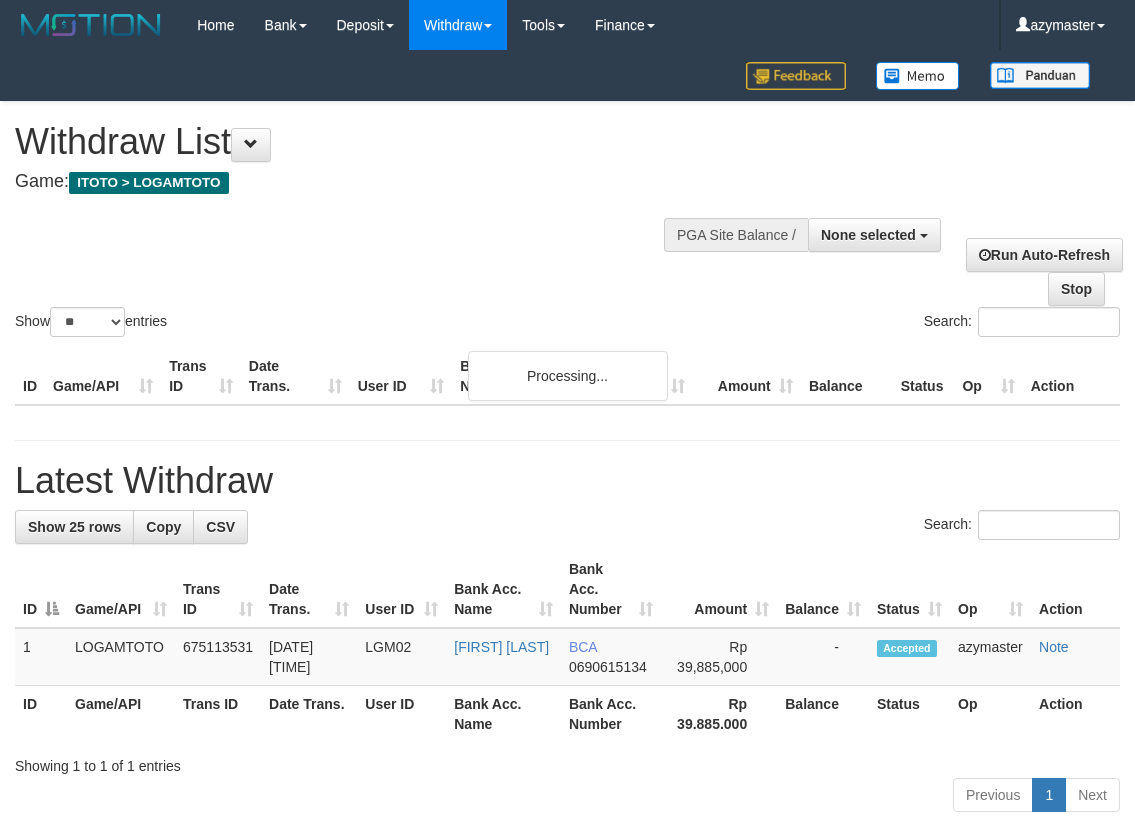 select 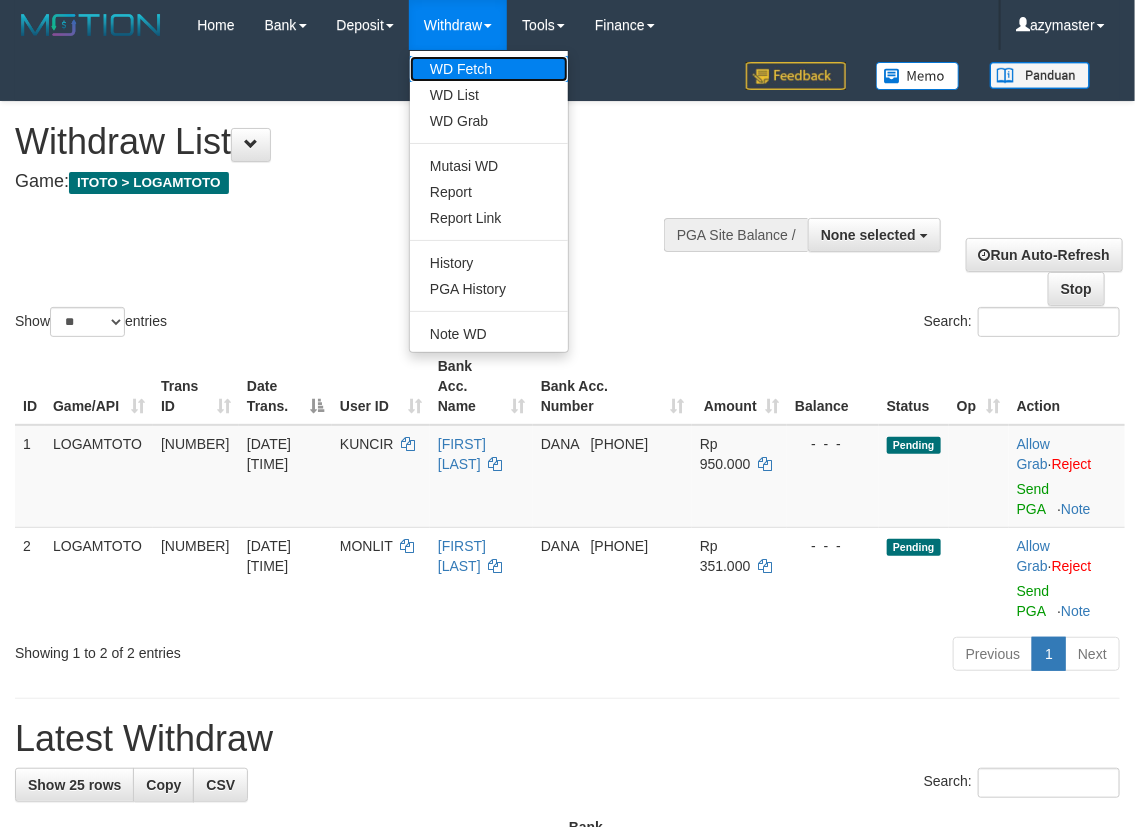 click on "WD Fetch" at bounding box center (489, 69) 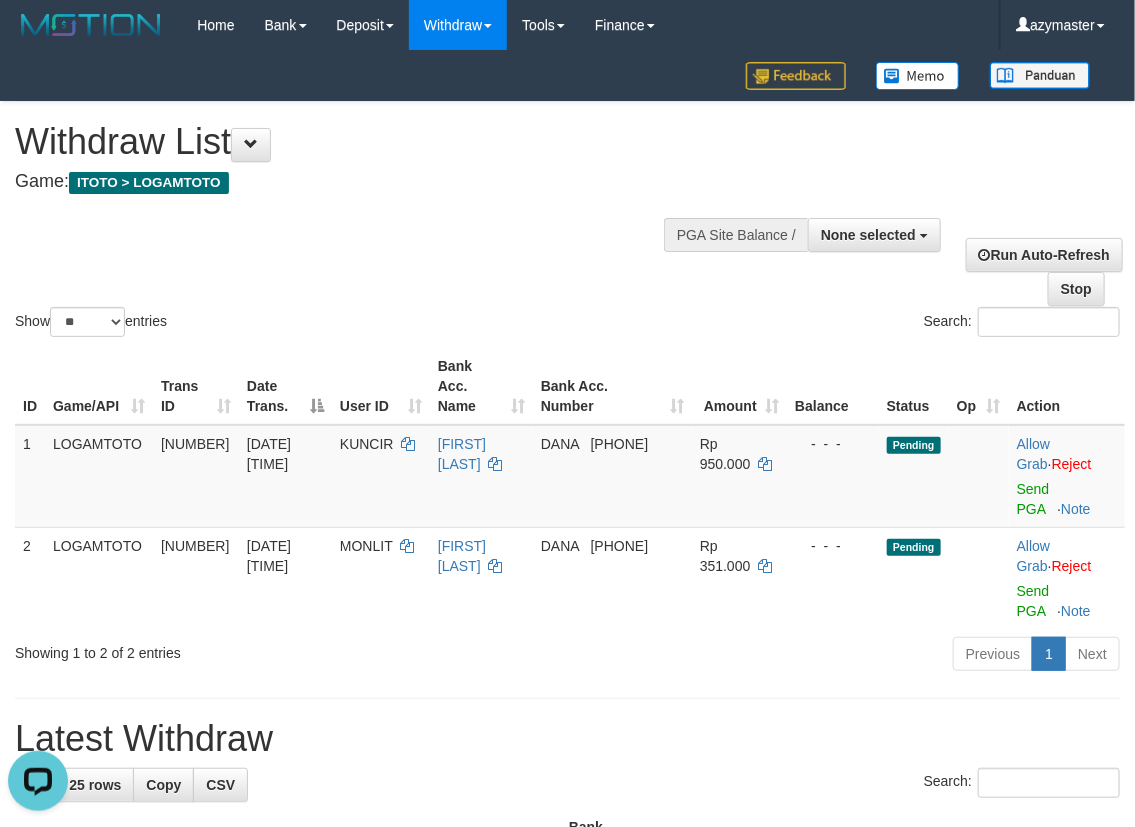 scroll, scrollTop: 0, scrollLeft: 0, axis: both 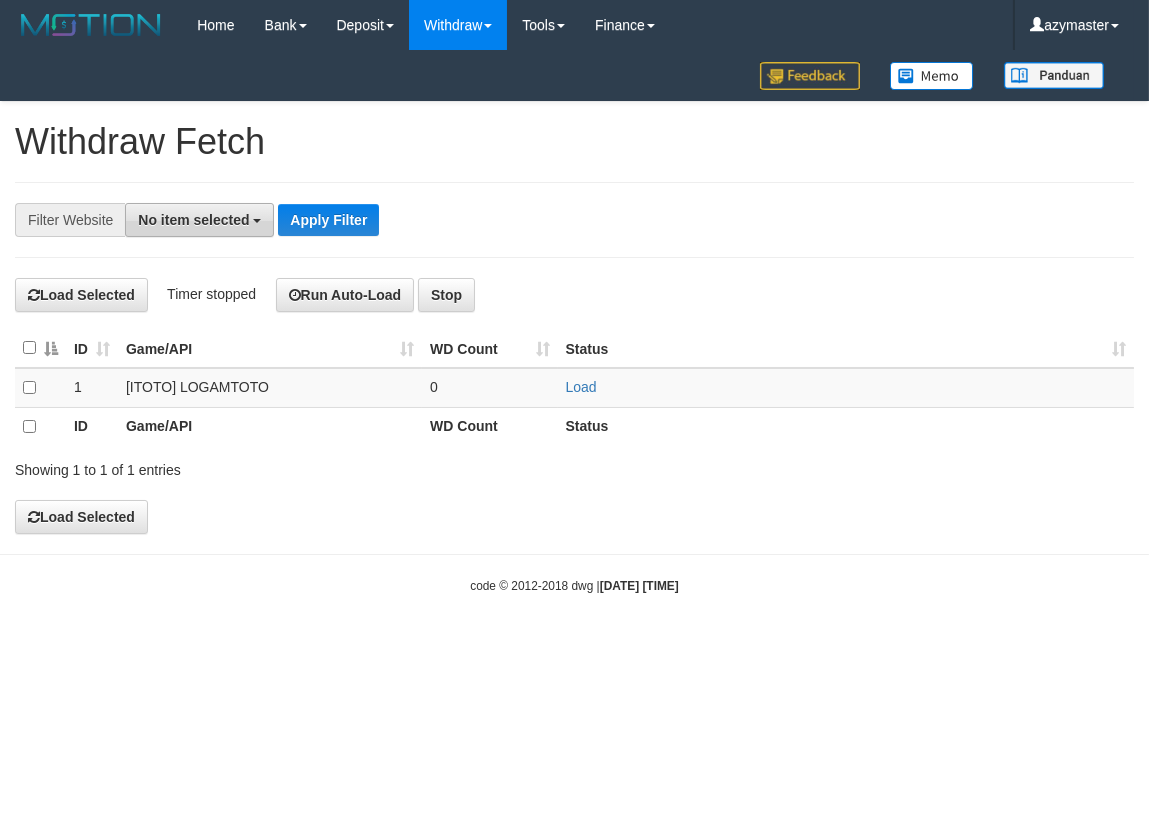 click on "No item selected" at bounding box center [193, 220] 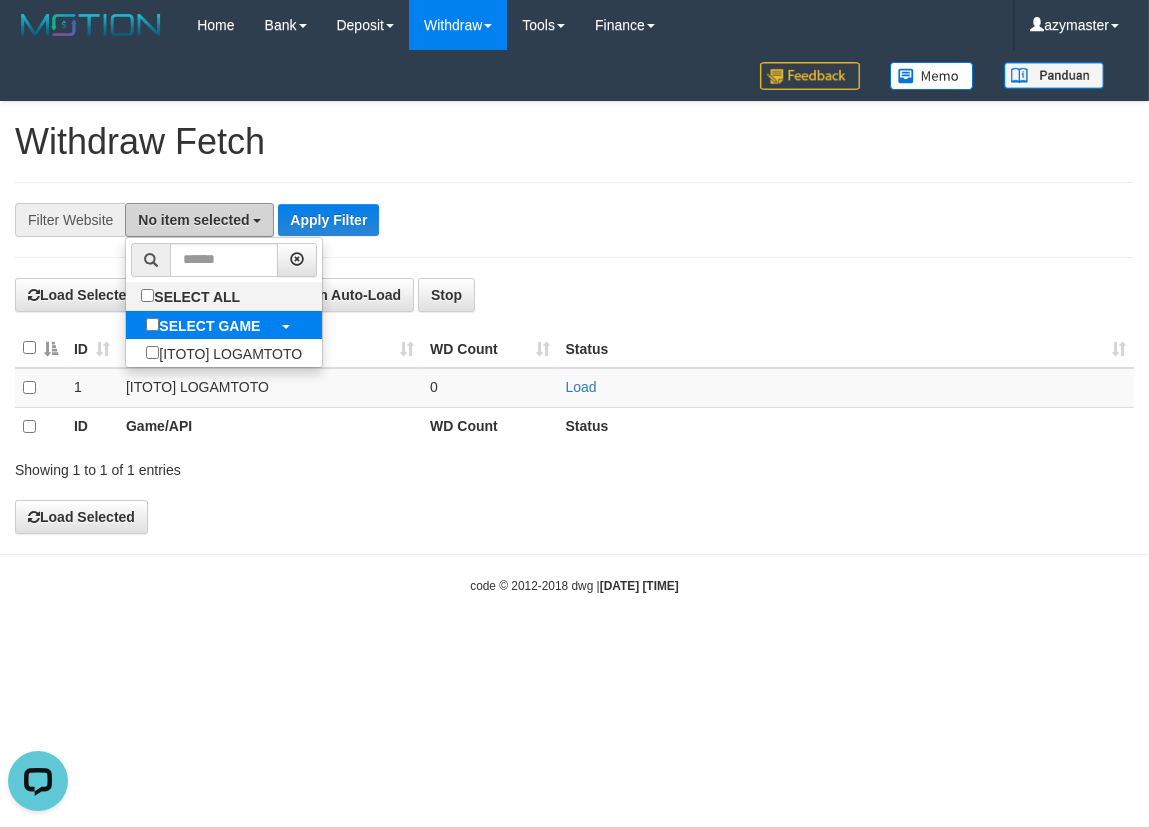 scroll, scrollTop: 0, scrollLeft: 0, axis: both 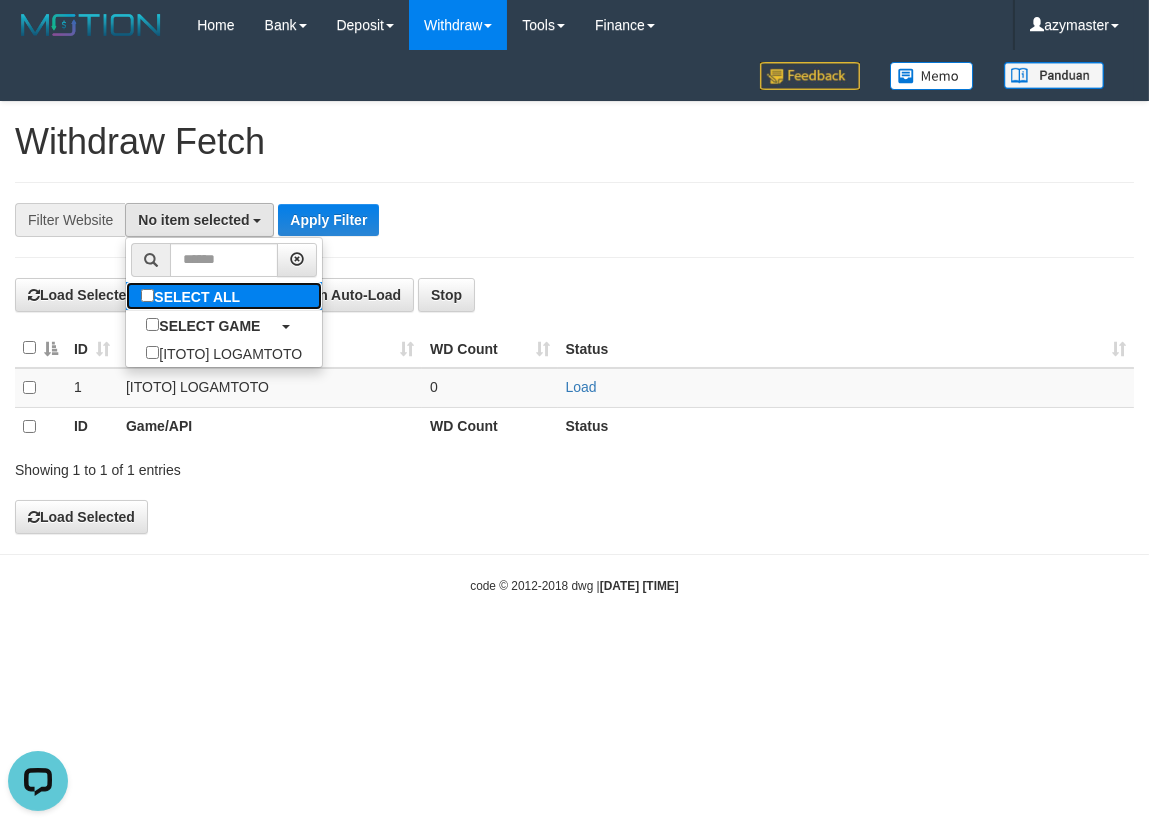 click on "SELECT ALL" at bounding box center [193, 296] 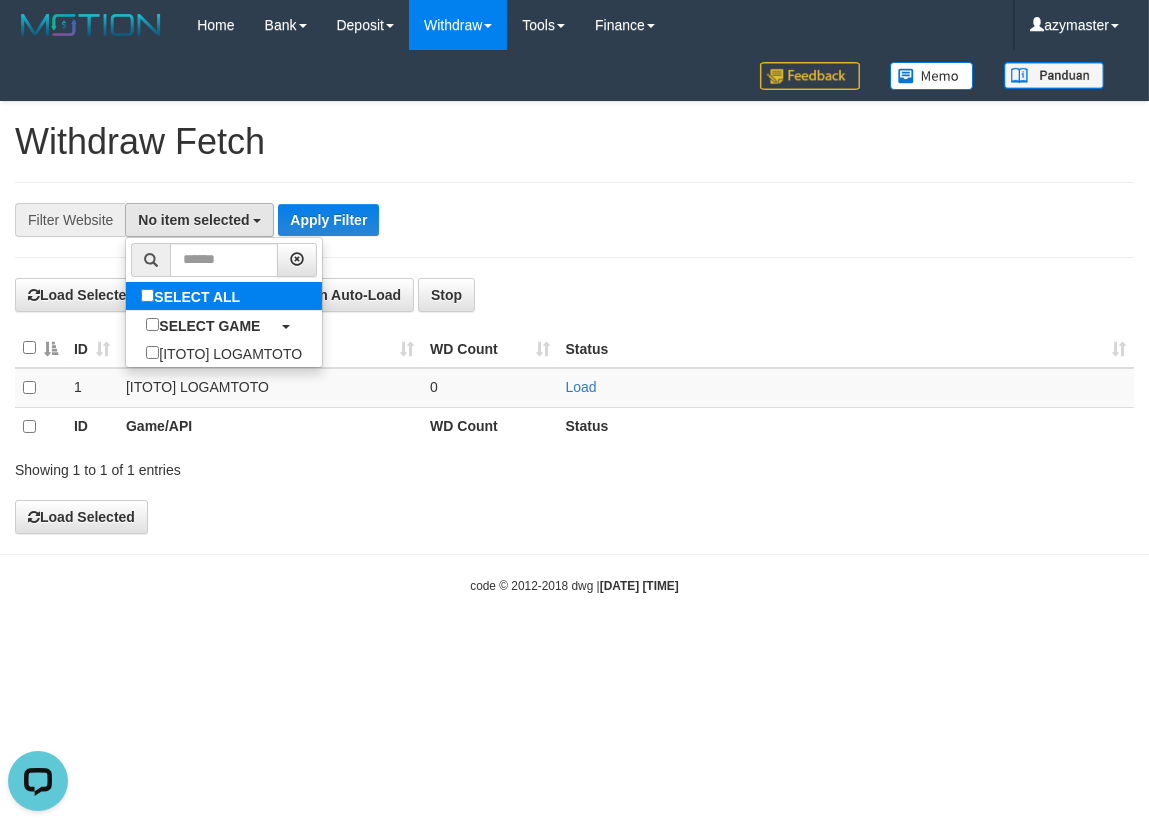 select on "***" 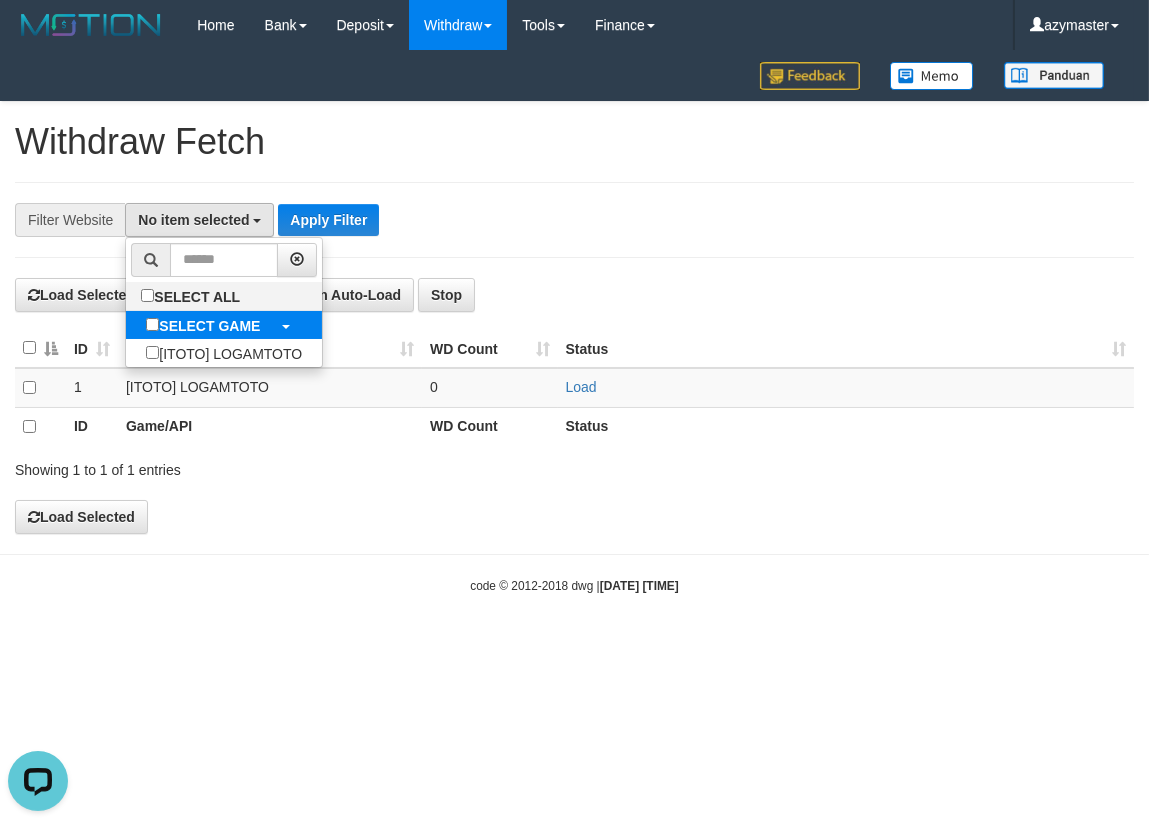 scroll, scrollTop: 18, scrollLeft: 0, axis: vertical 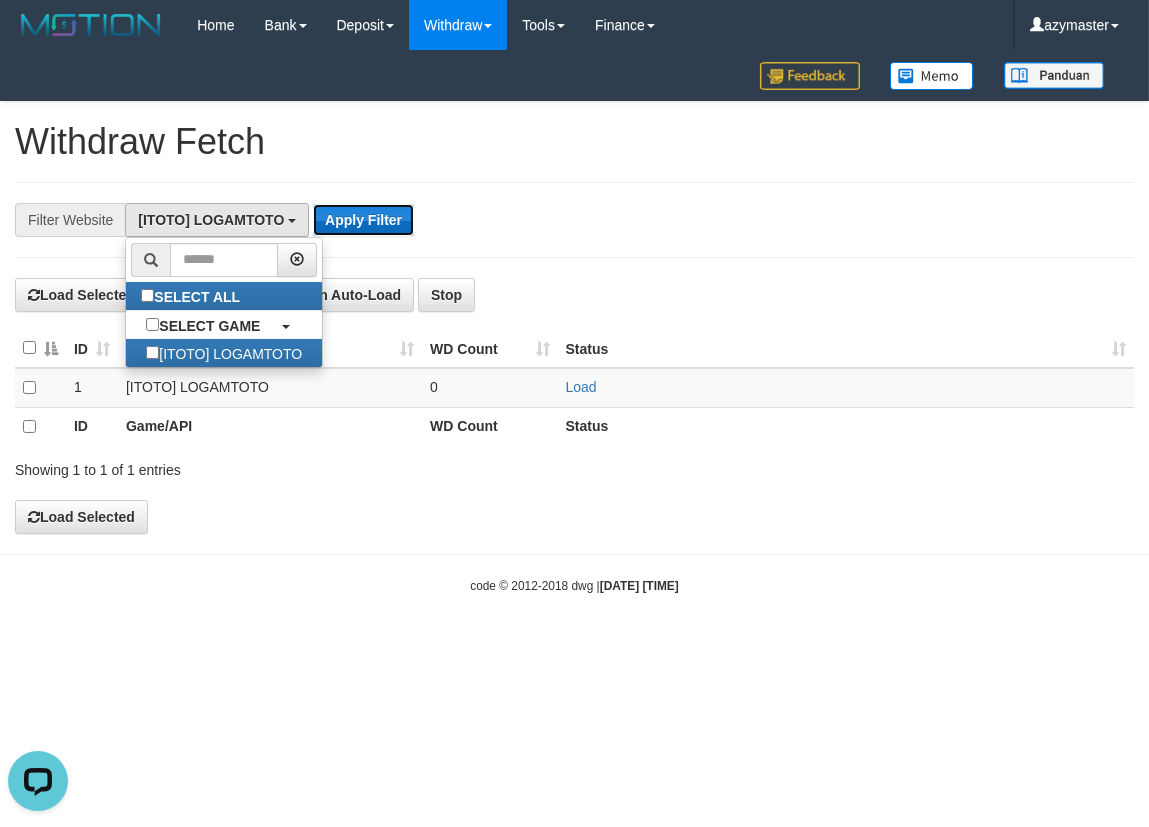 click on "Apply Filter" at bounding box center (363, 220) 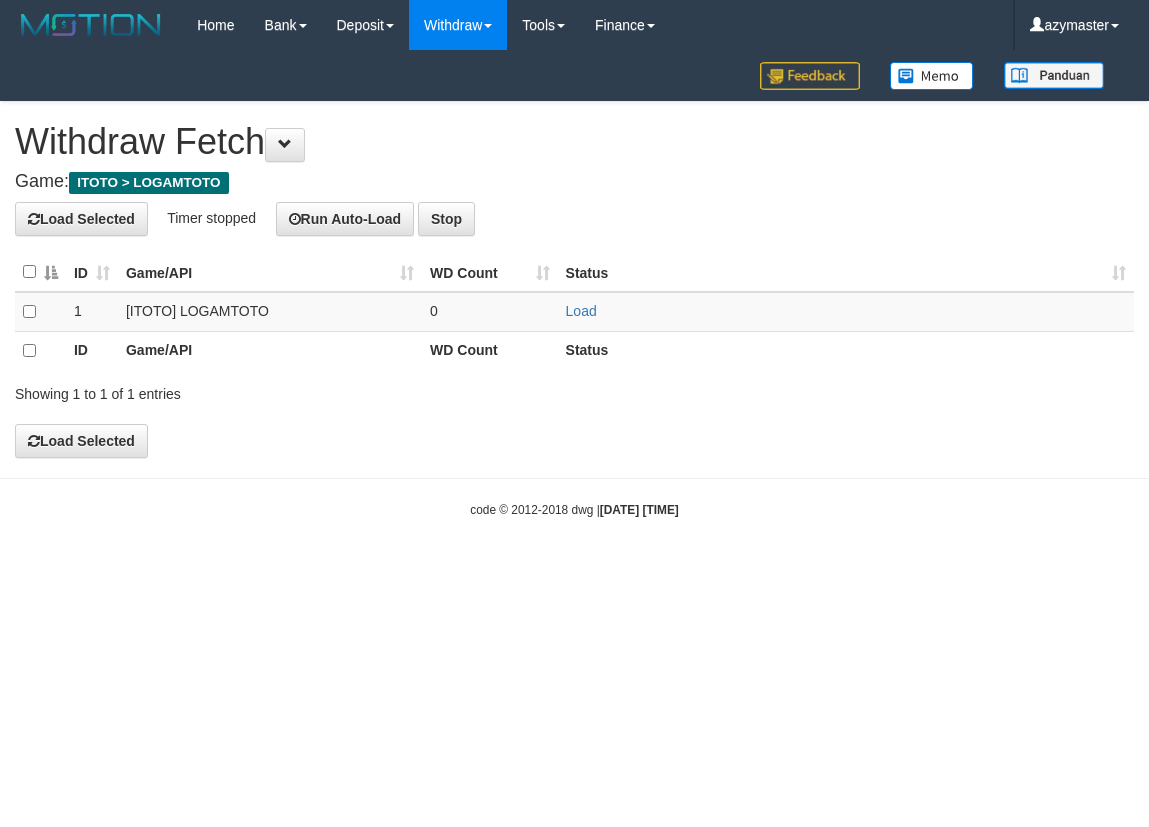 scroll, scrollTop: 0, scrollLeft: 0, axis: both 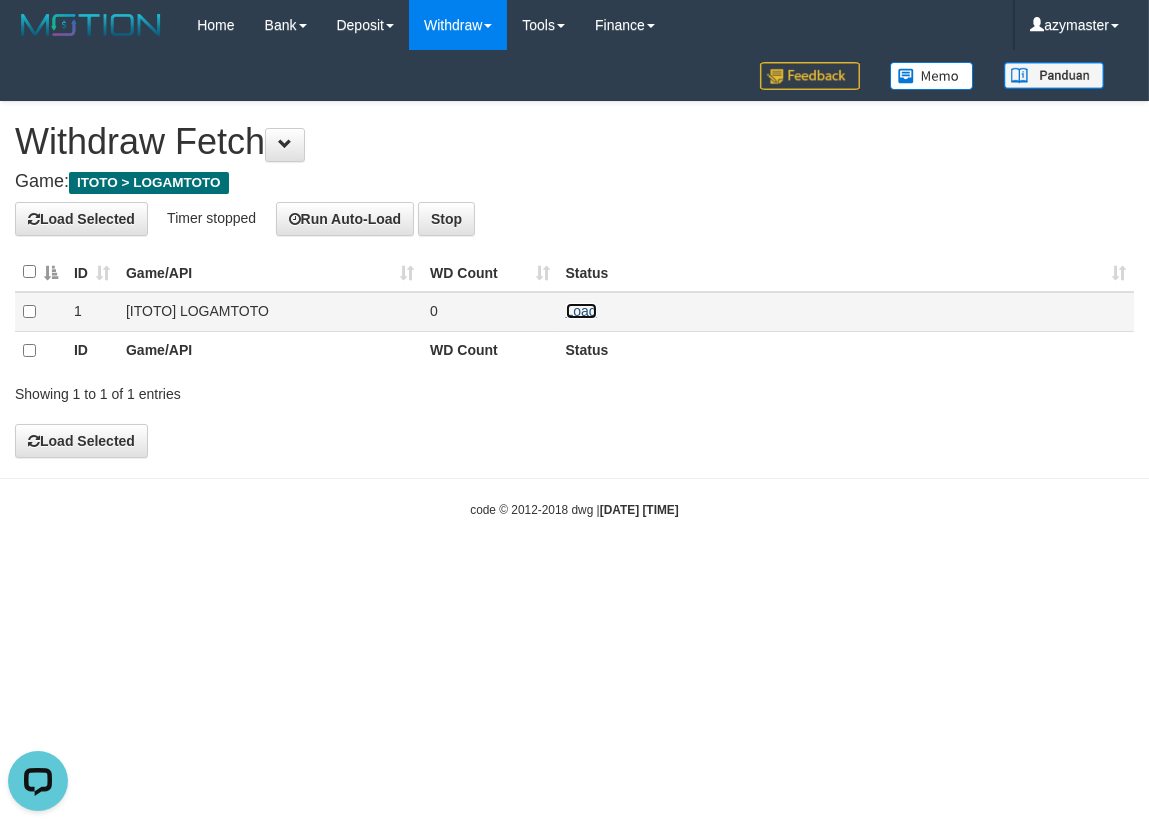 click on "Load" at bounding box center [581, 311] 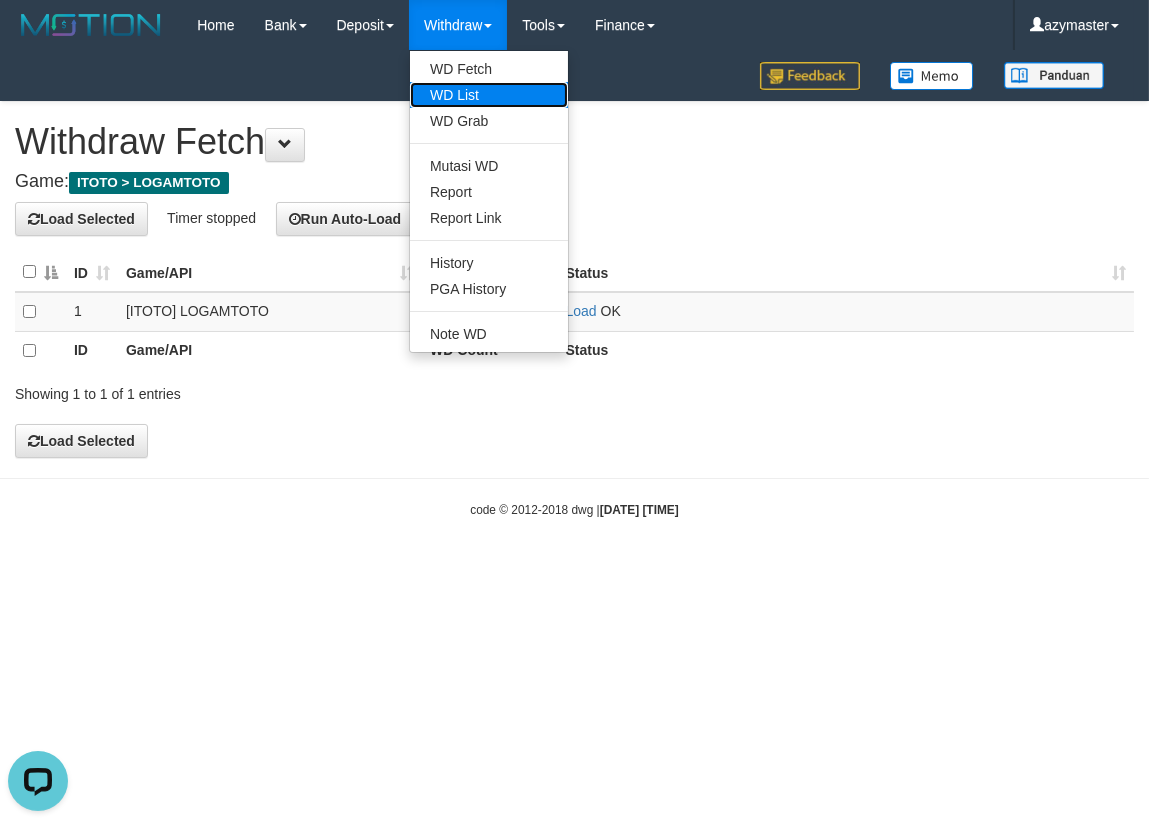 click on "WD List" at bounding box center (489, 95) 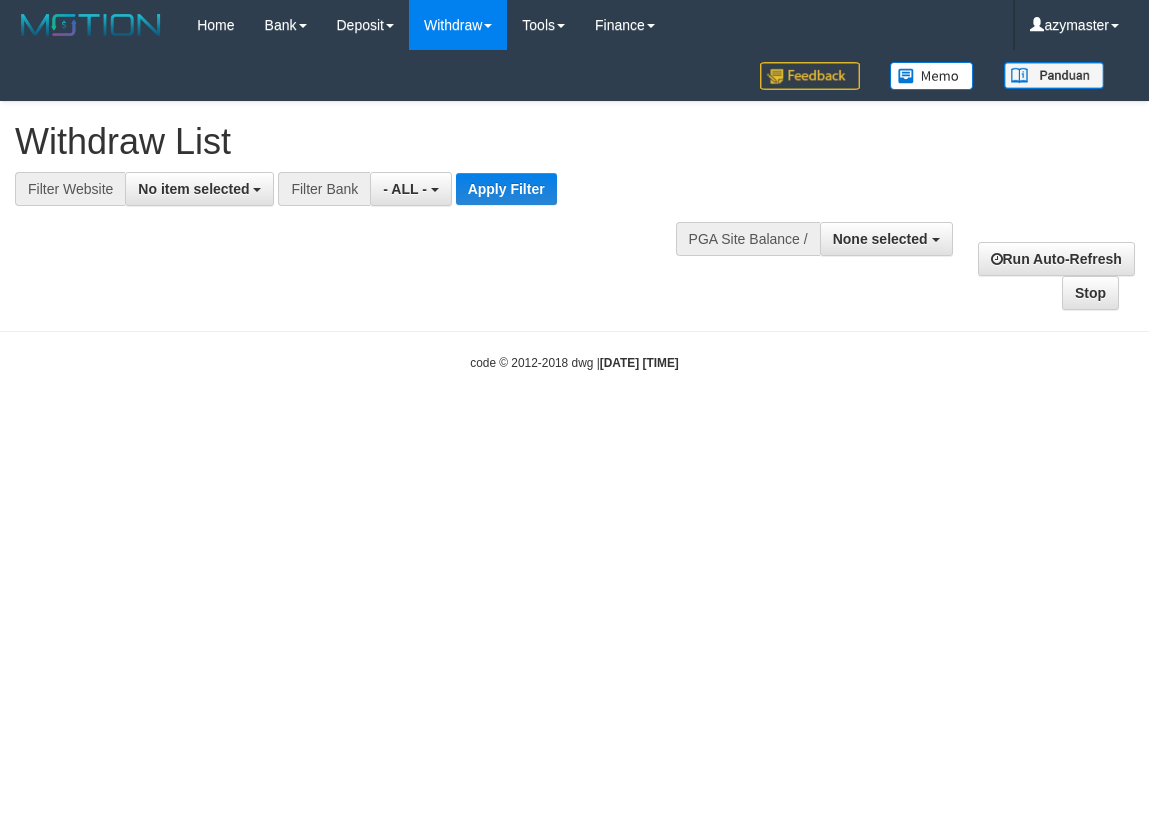 select 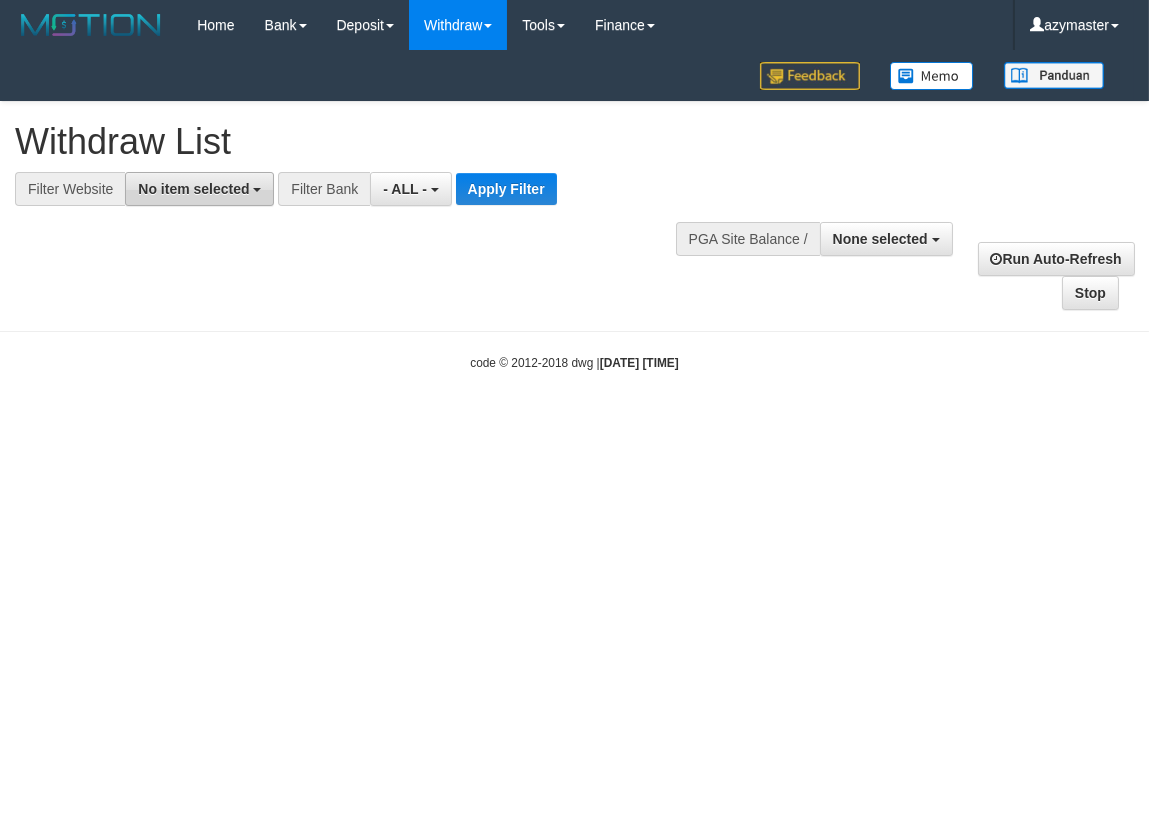 click on "No item selected" at bounding box center [193, 189] 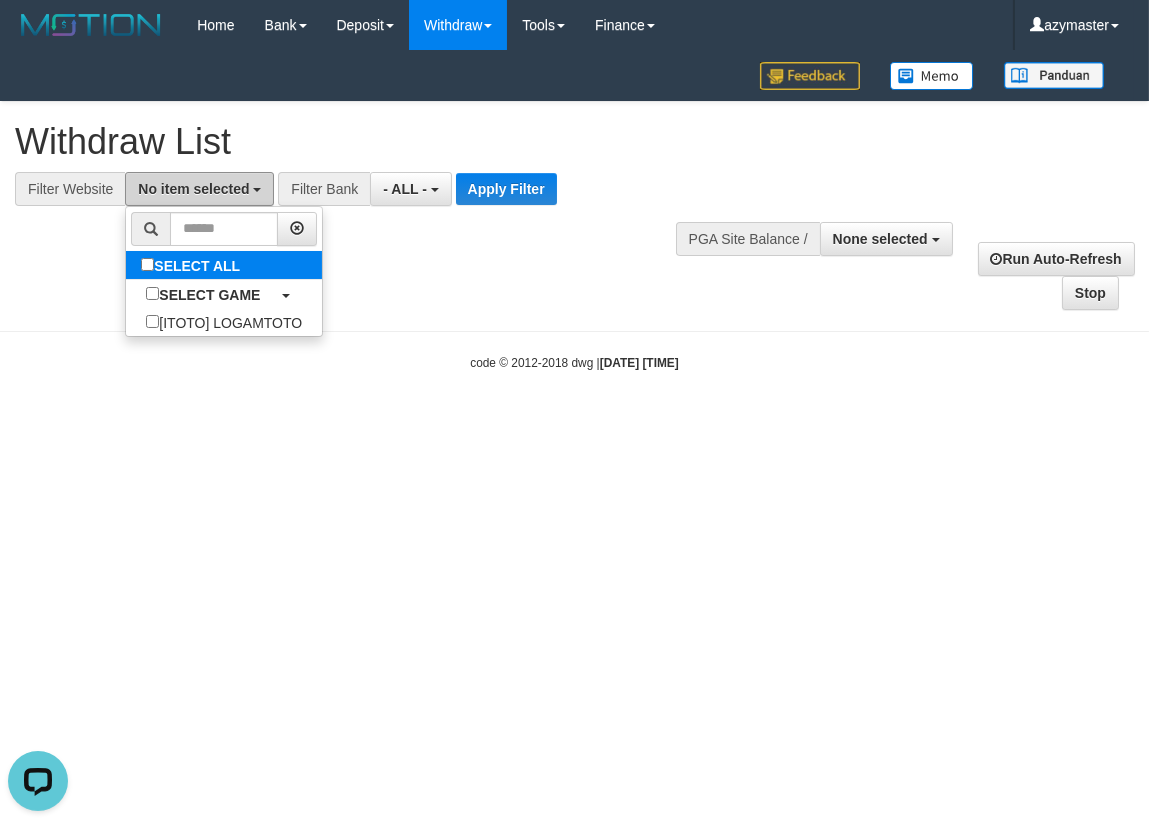scroll, scrollTop: 0, scrollLeft: 0, axis: both 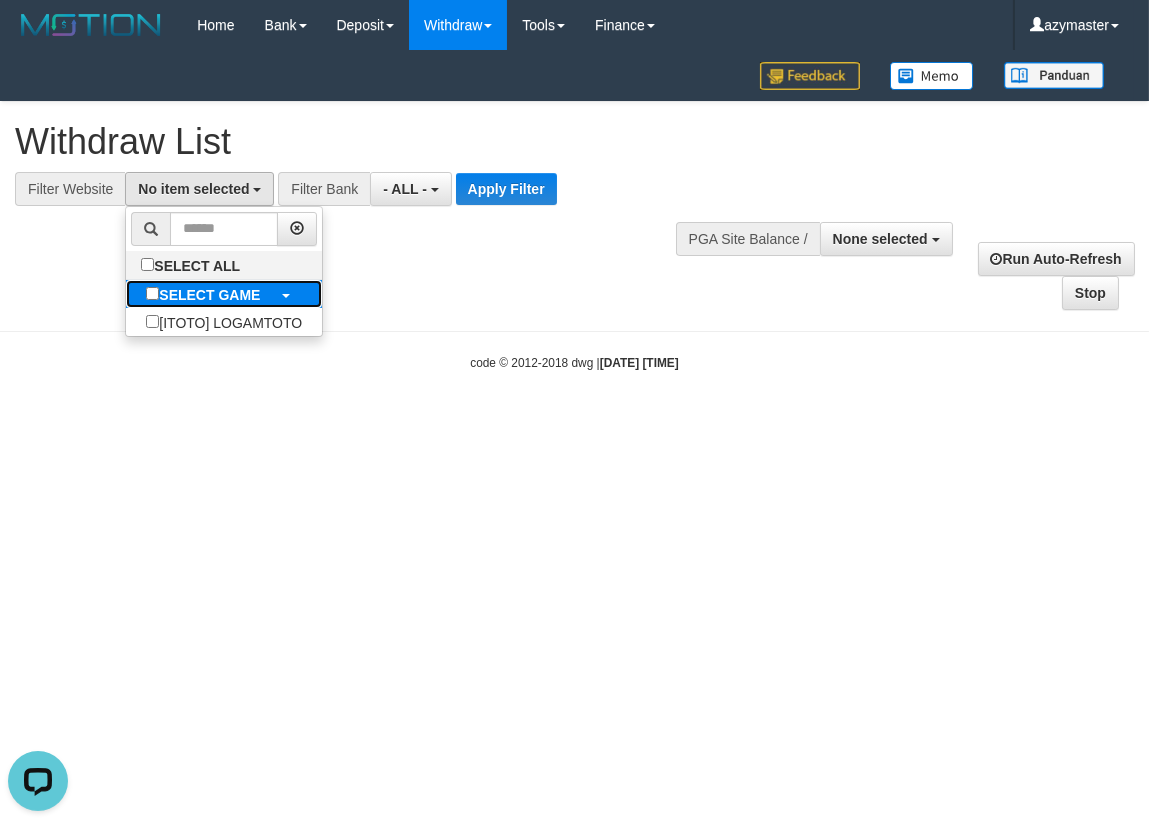 click on "SELECT GAME" at bounding box center (209, 295) 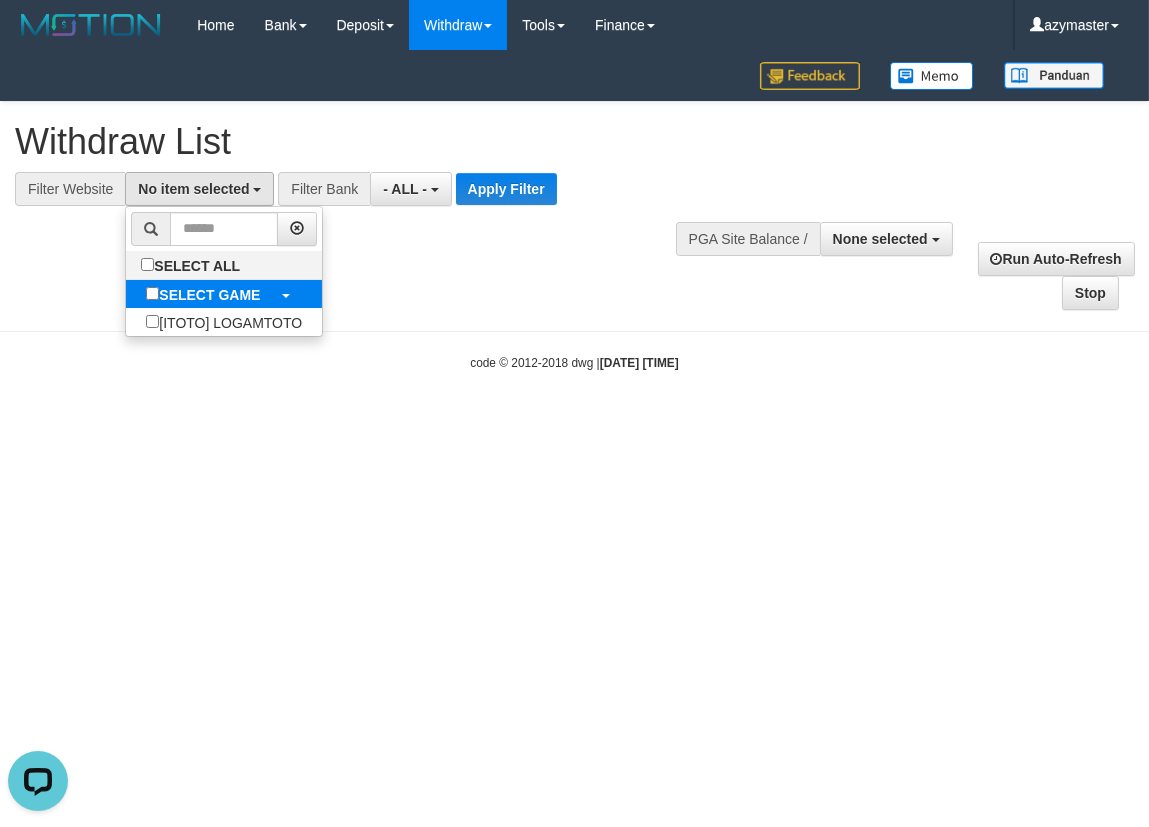 select on "***" 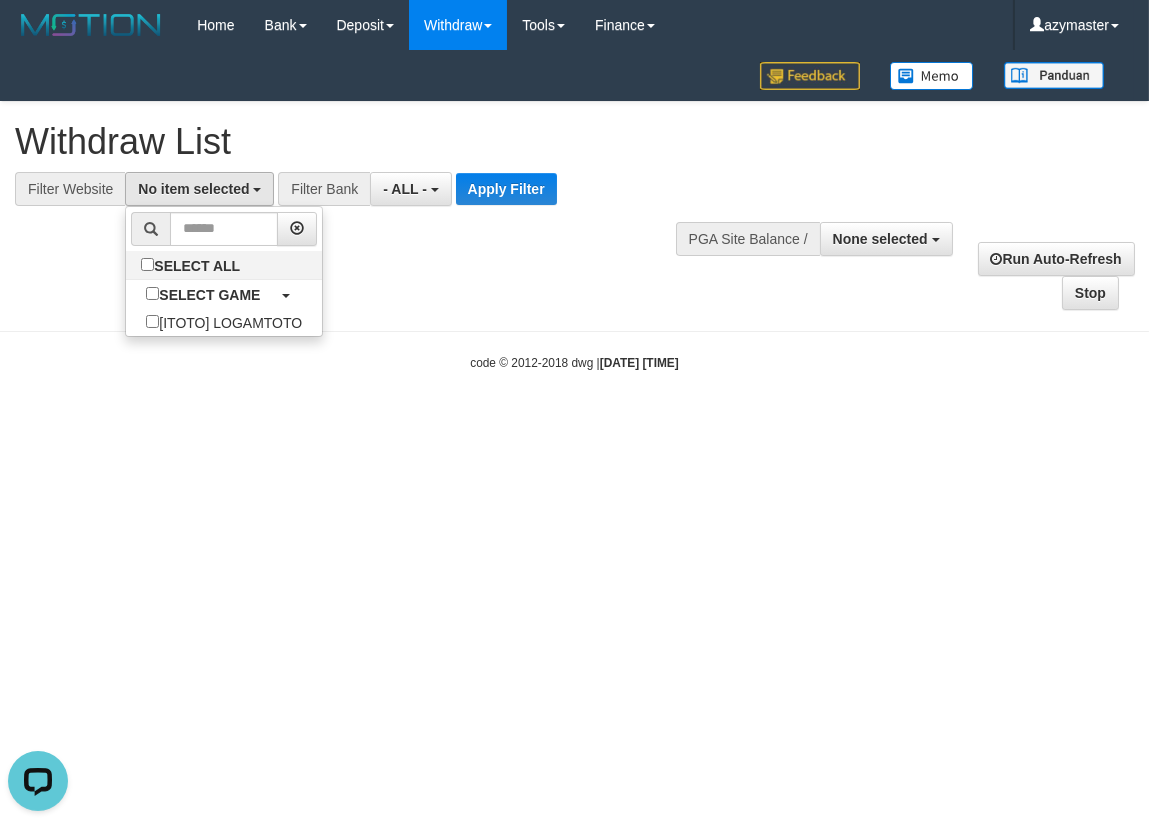 scroll, scrollTop: 18, scrollLeft: 0, axis: vertical 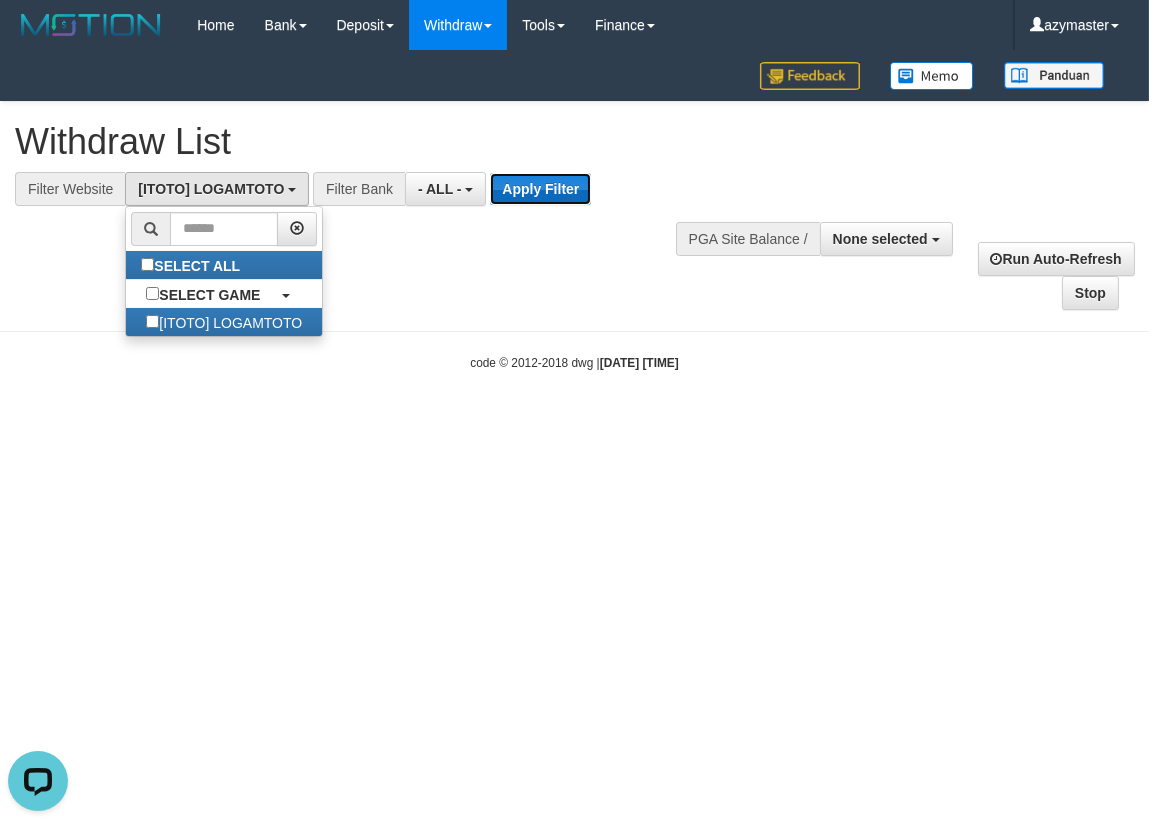 click on "Apply Filter" at bounding box center (540, 189) 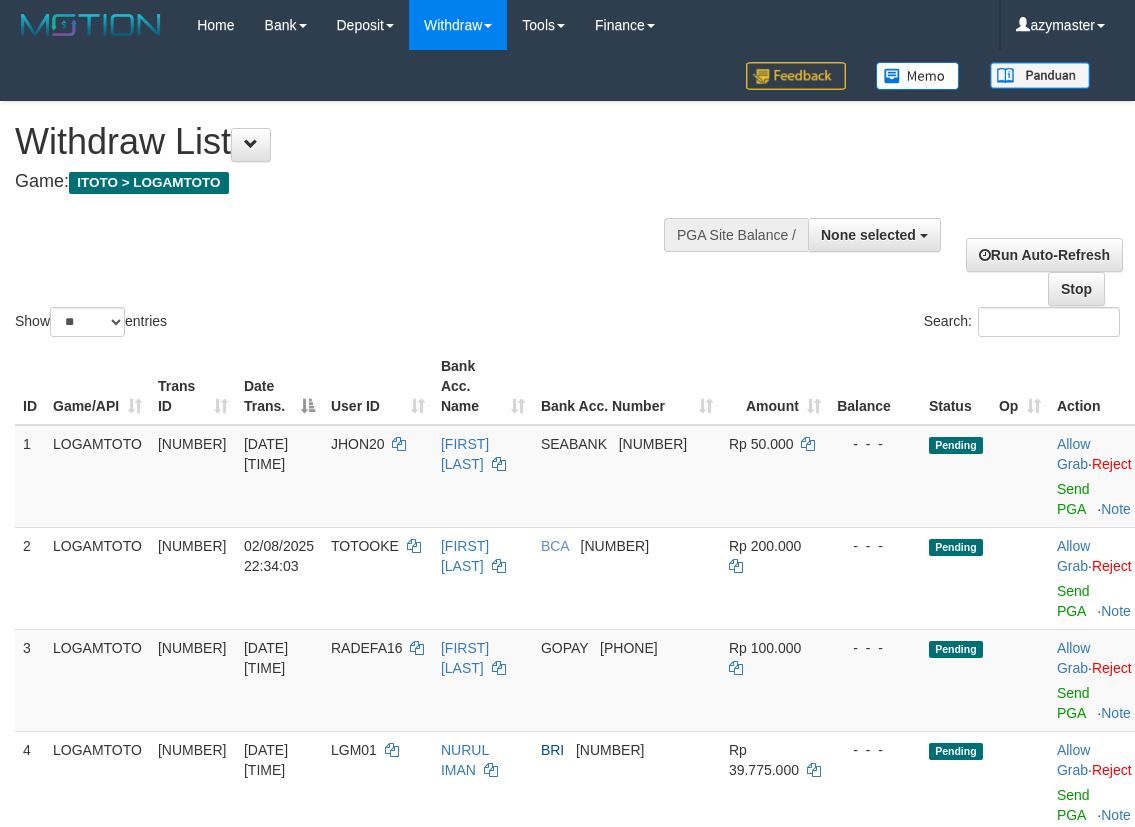select 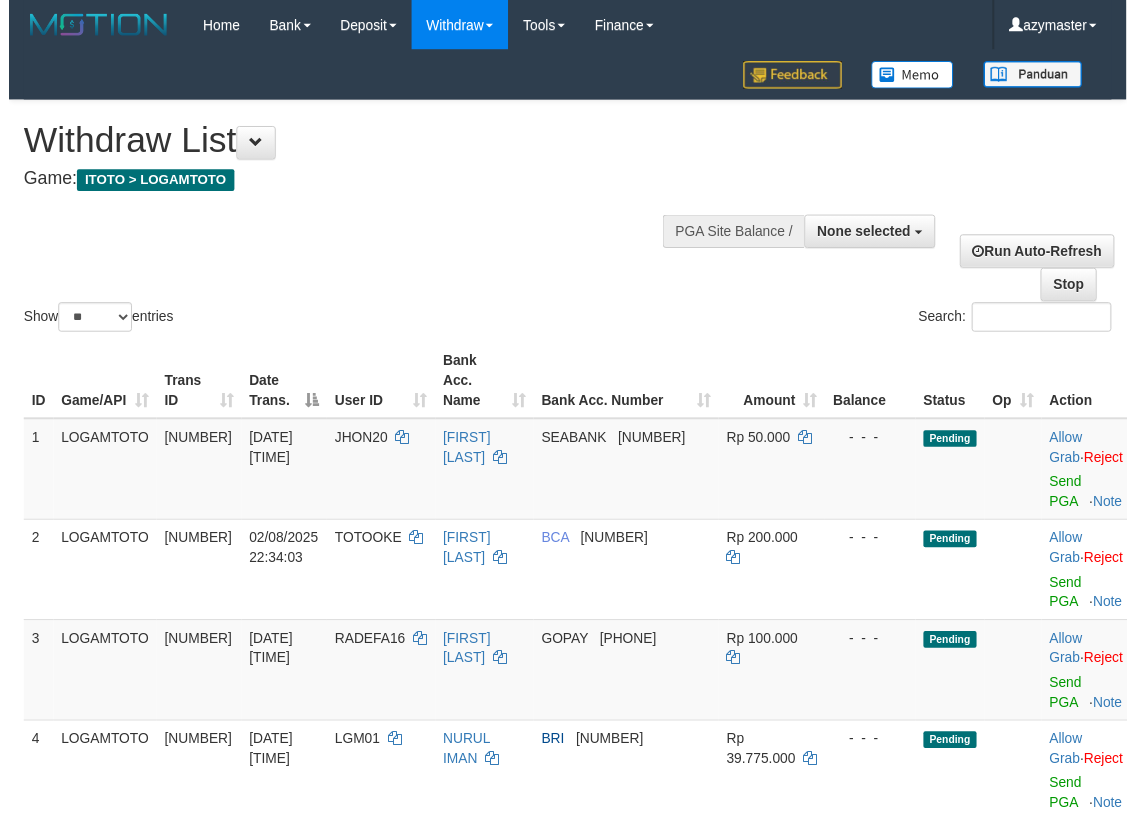 scroll, scrollTop: 0, scrollLeft: 0, axis: both 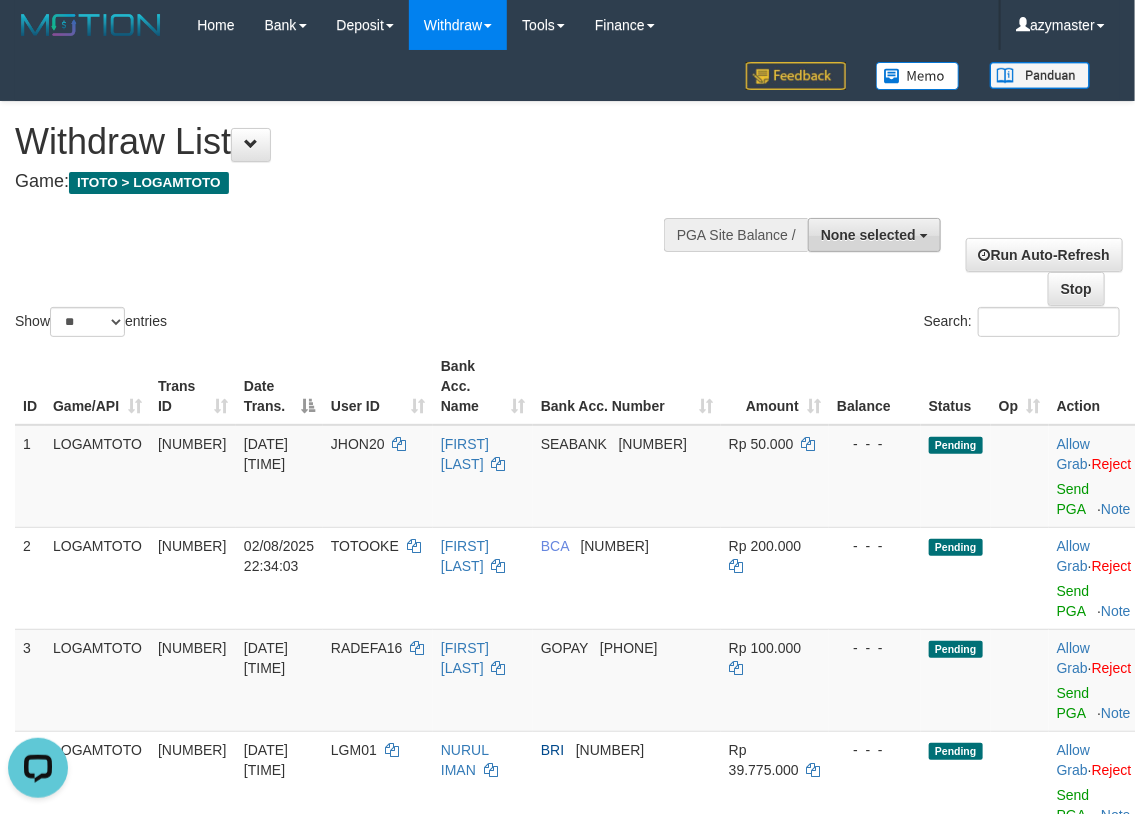 click on "None selected" at bounding box center [874, 235] 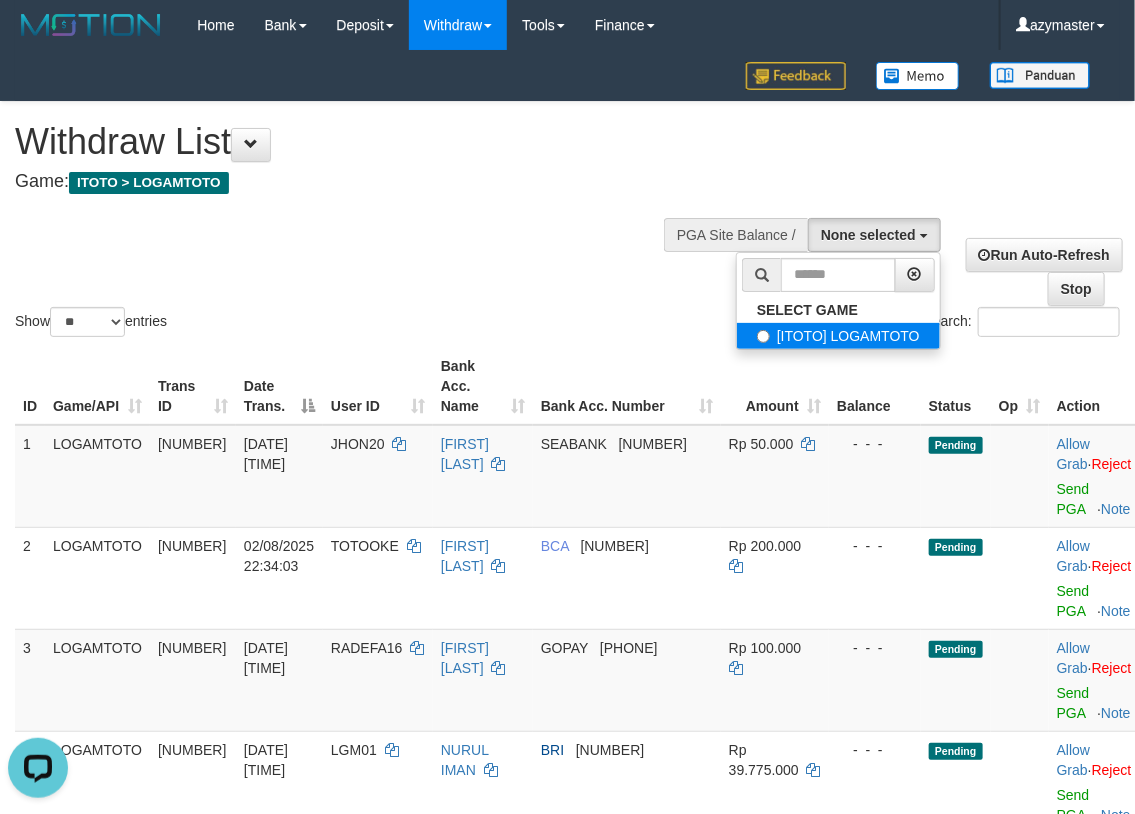 select on "***" 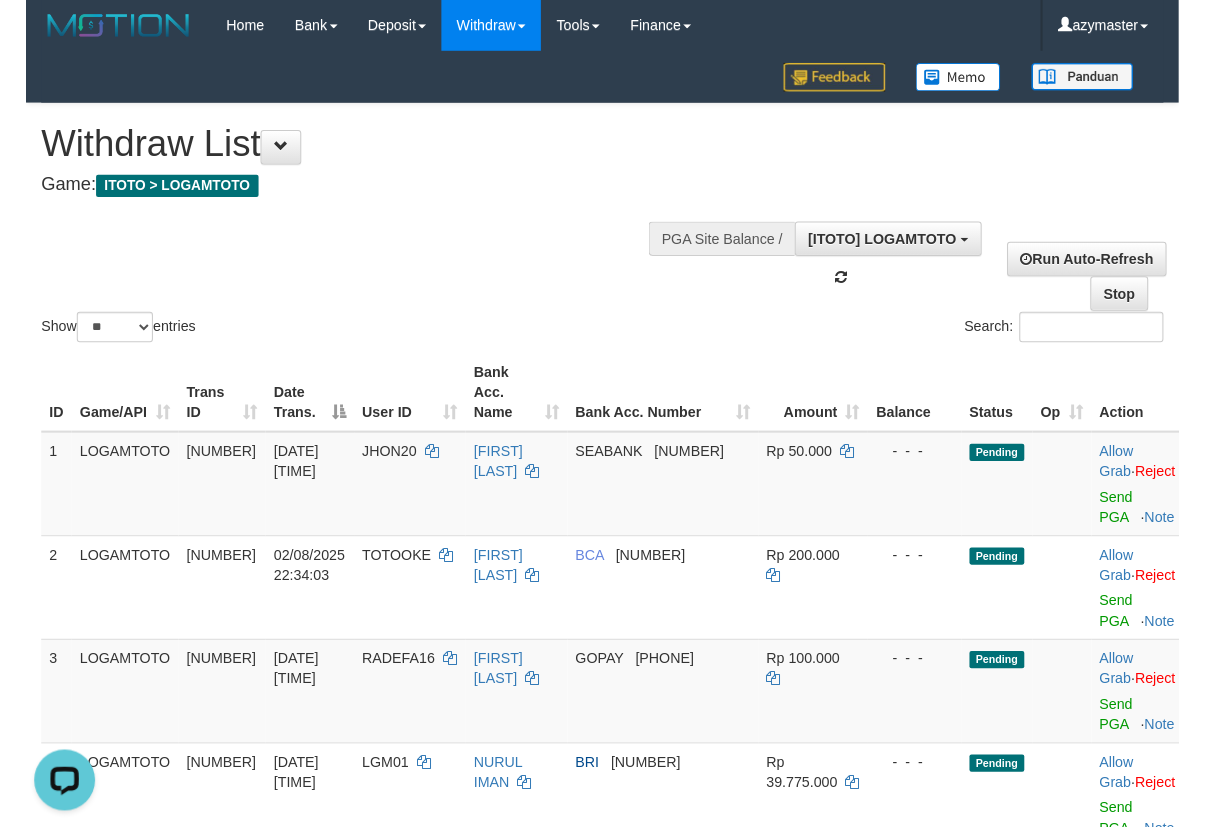 scroll, scrollTop: 18, scrollLeft: 0, axis: vertical 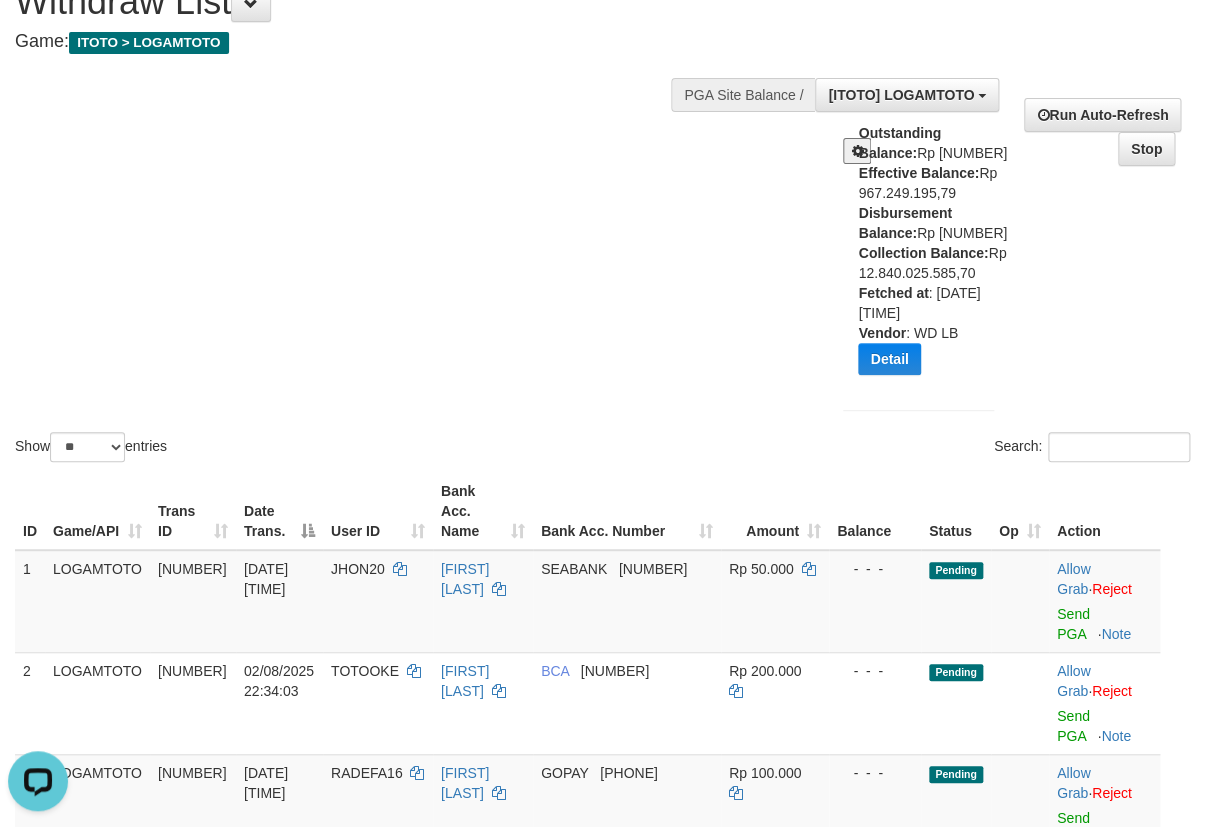 click at bounding box center (857, 151) 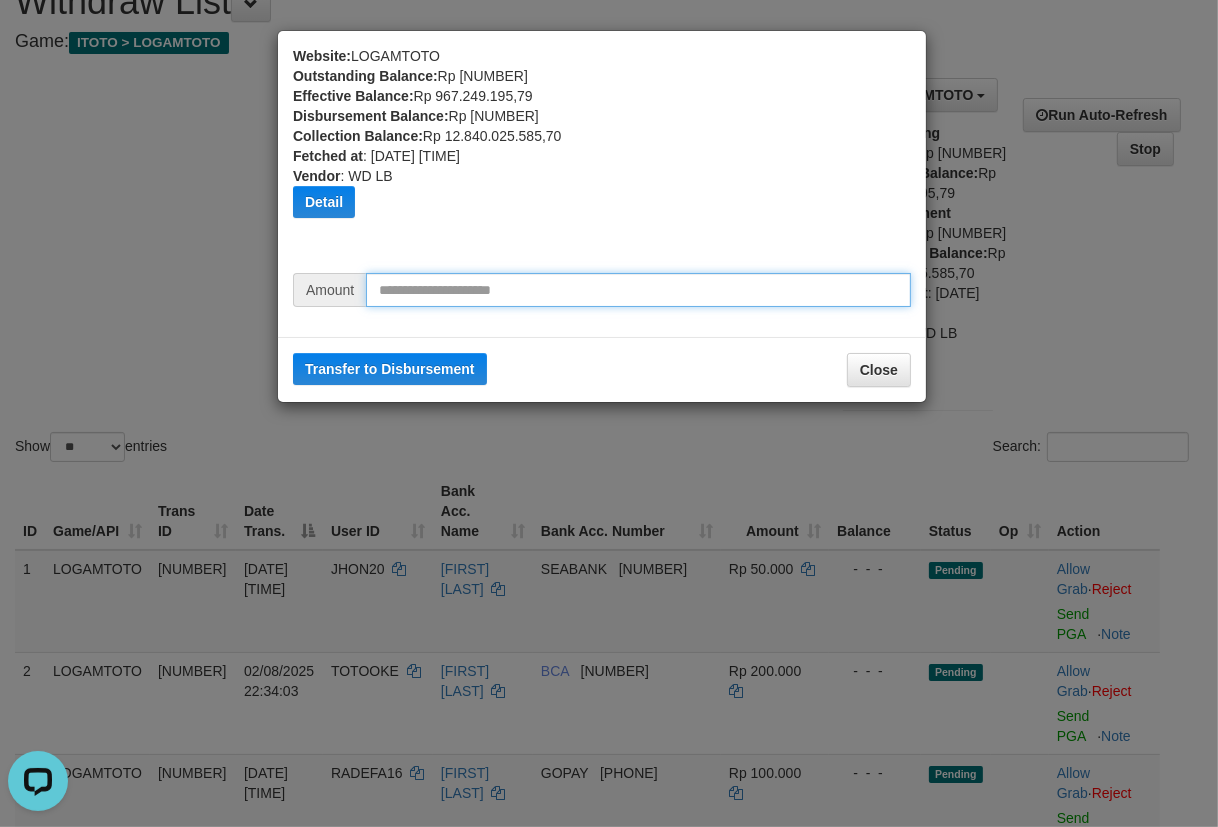 click at bounding box center (638, 290) 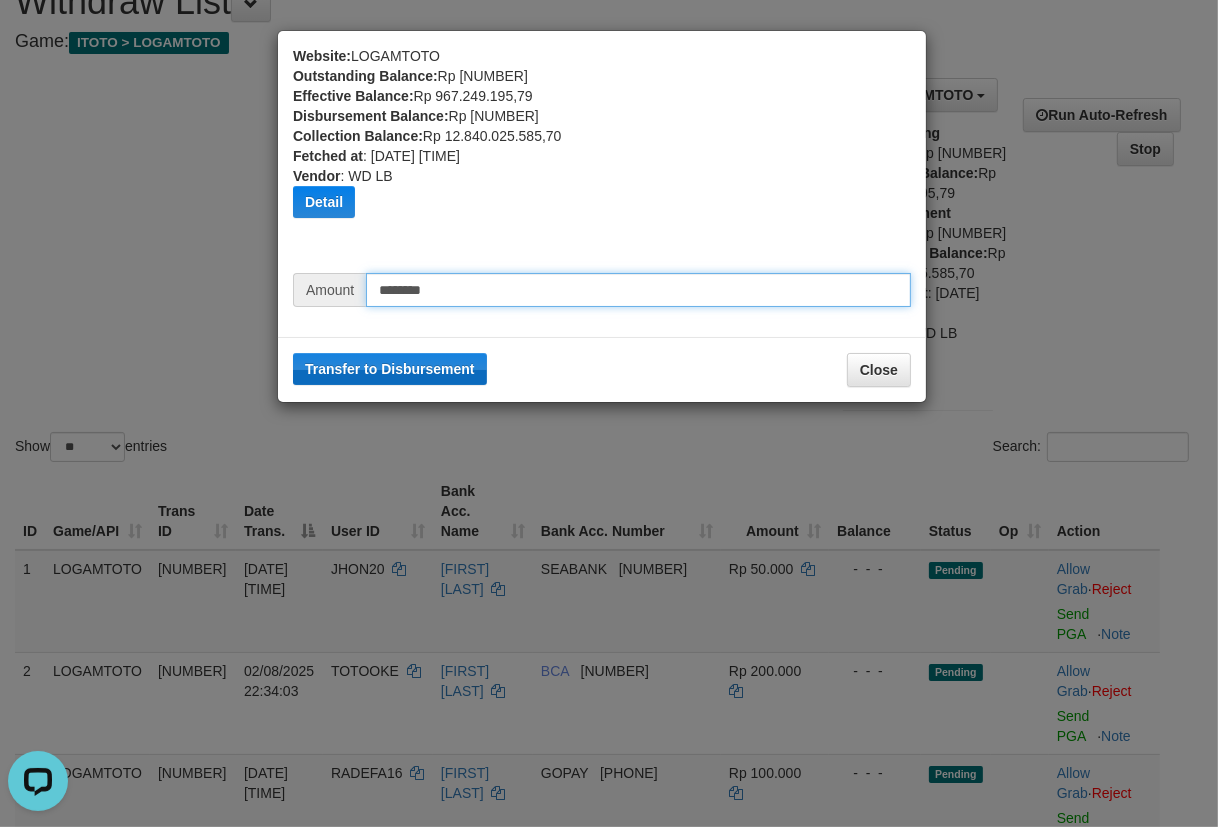 type on "********" 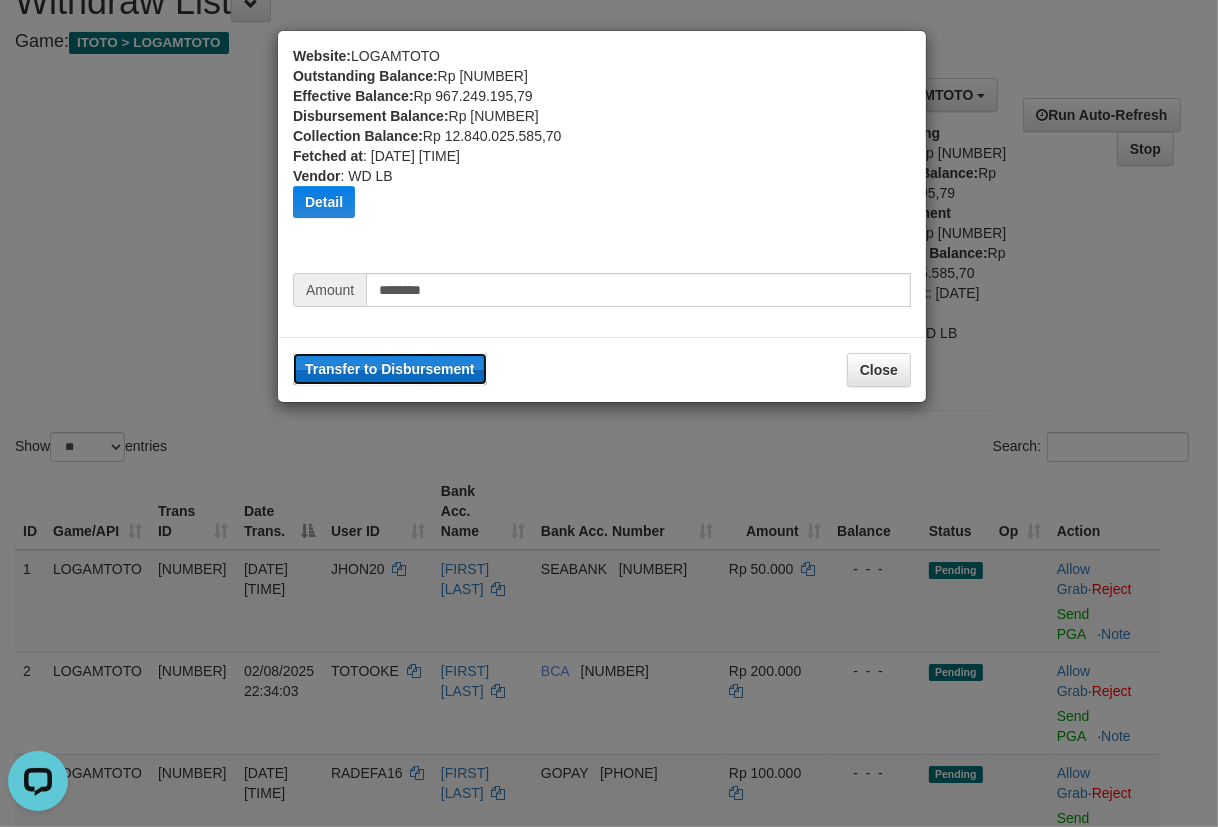 click on "Transfer to Disbursement" at bounding box center (390, 369) 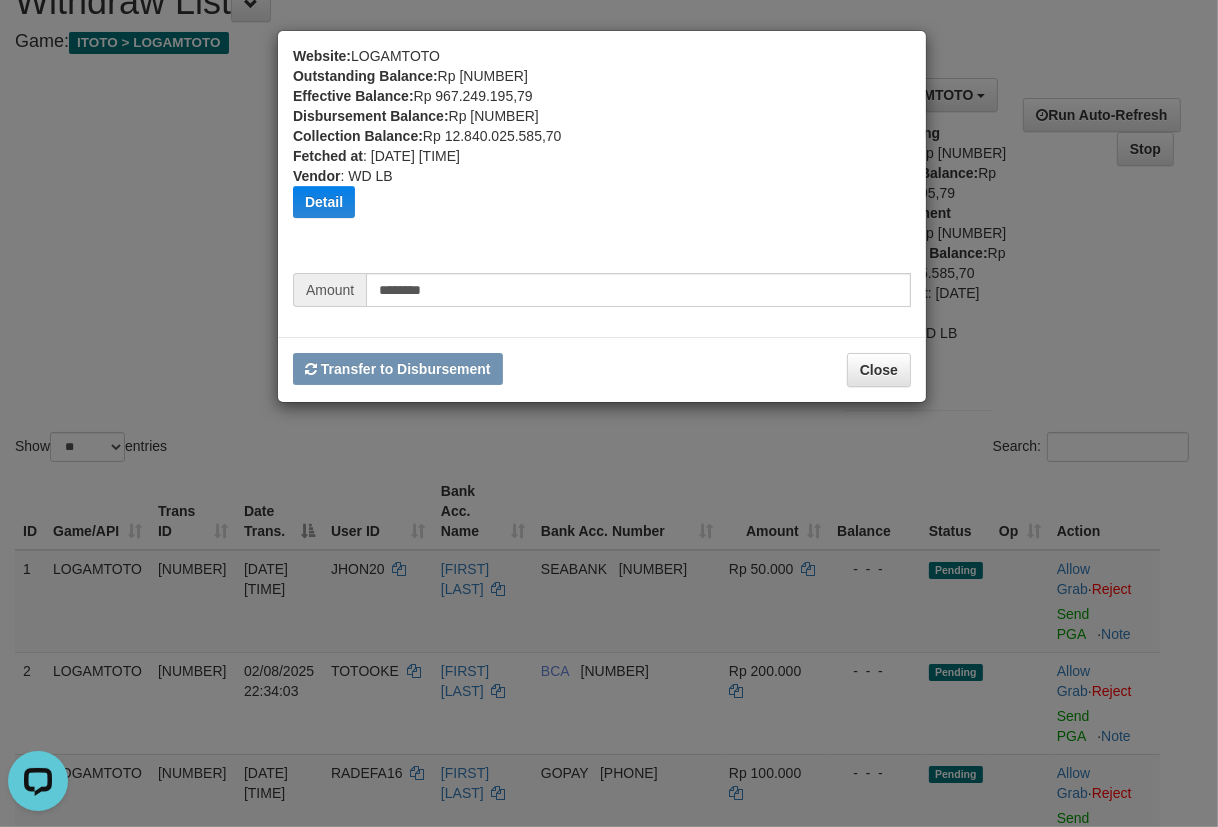 type 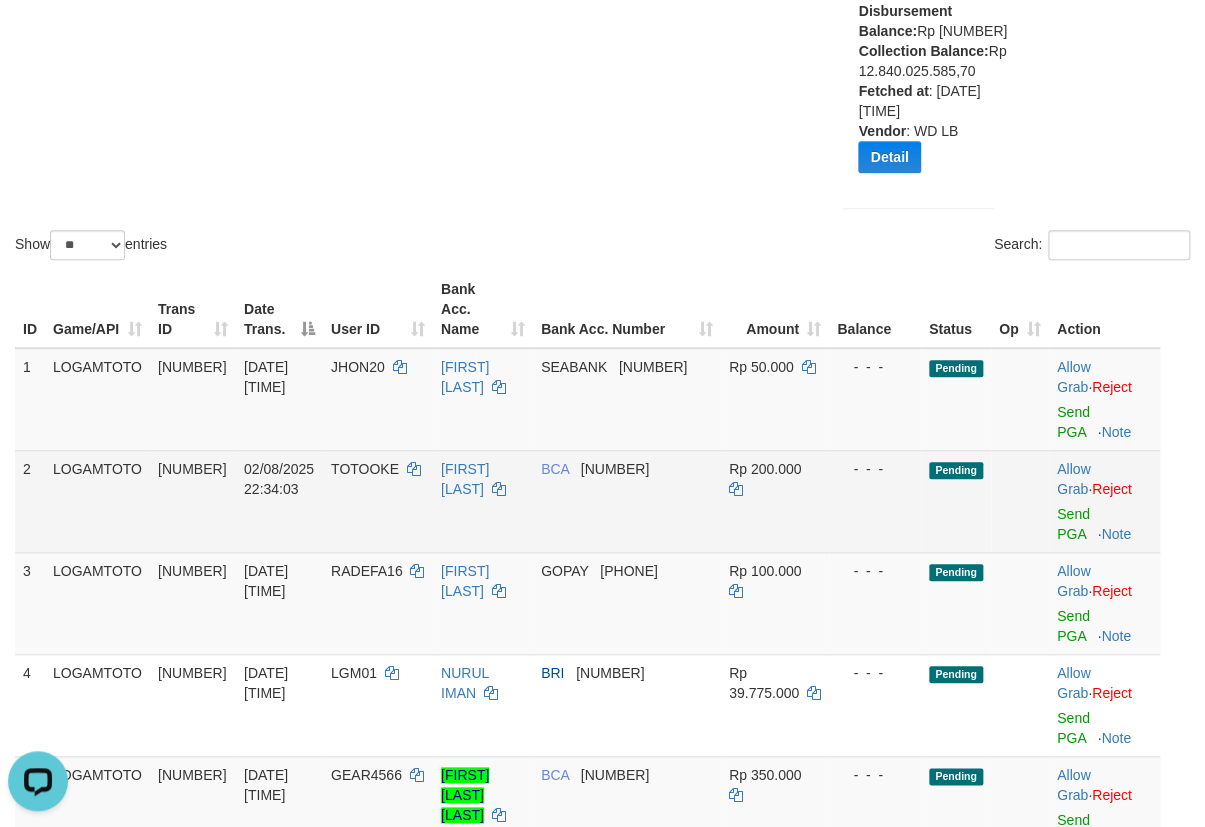 scroll, scrollTop: 363, scrollLeft: 0, axis: vertical 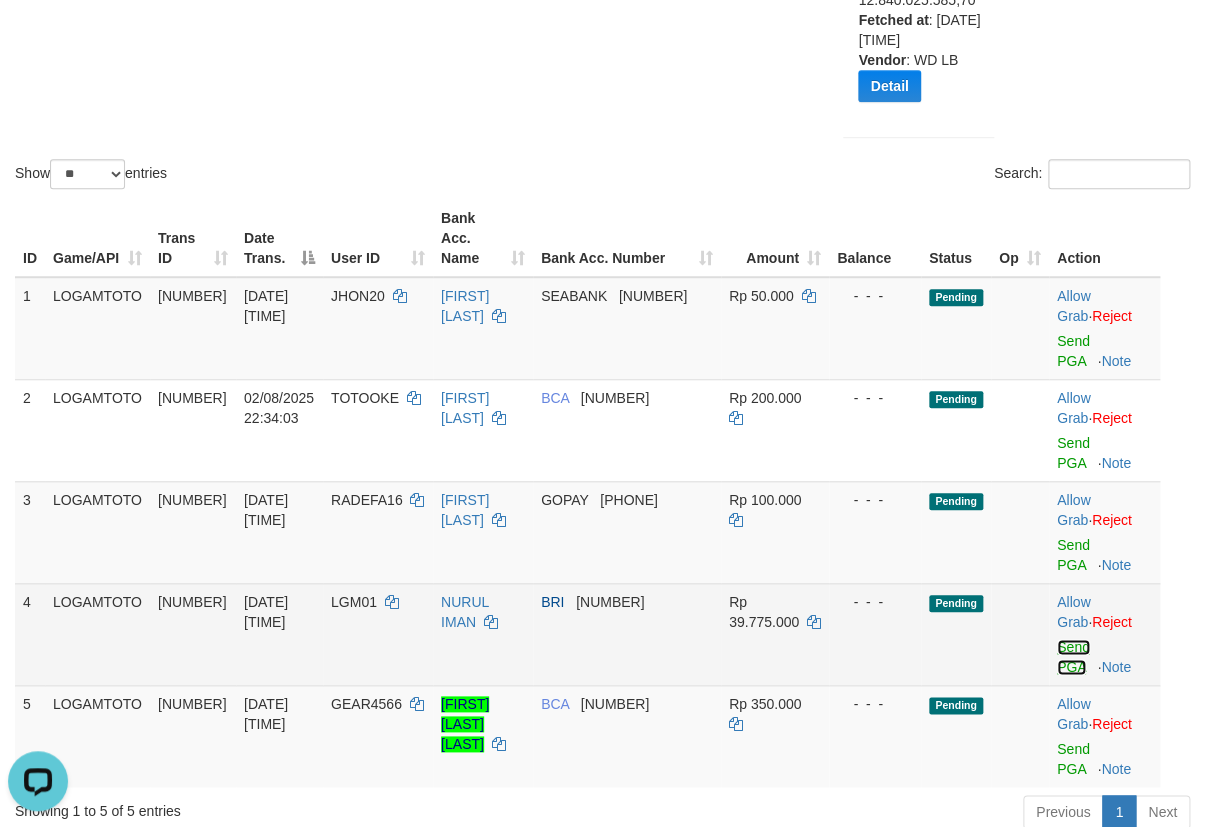 click on "Send PGA" at bounding box center (1073, 657) 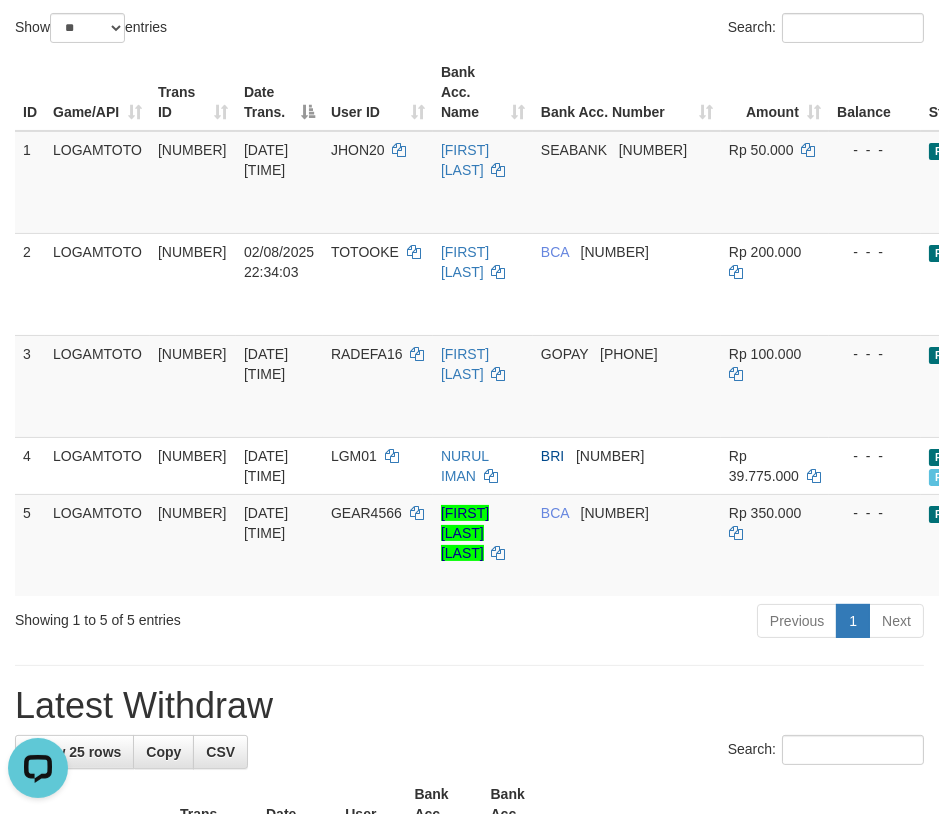scroll, scrollTop: 241, scrollLeft: 0, axis: vertical 